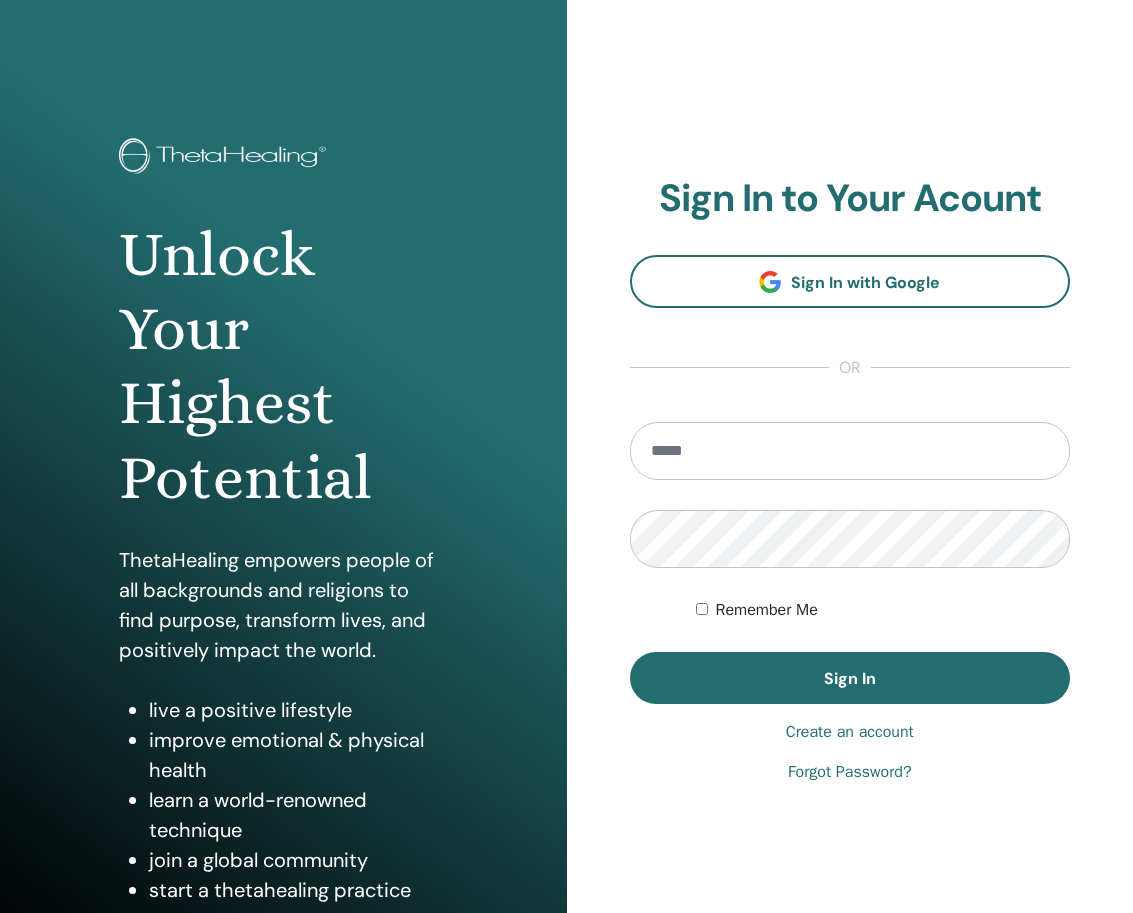 scroll, scrollTop: 0, scrollLeft: 0, axis: both 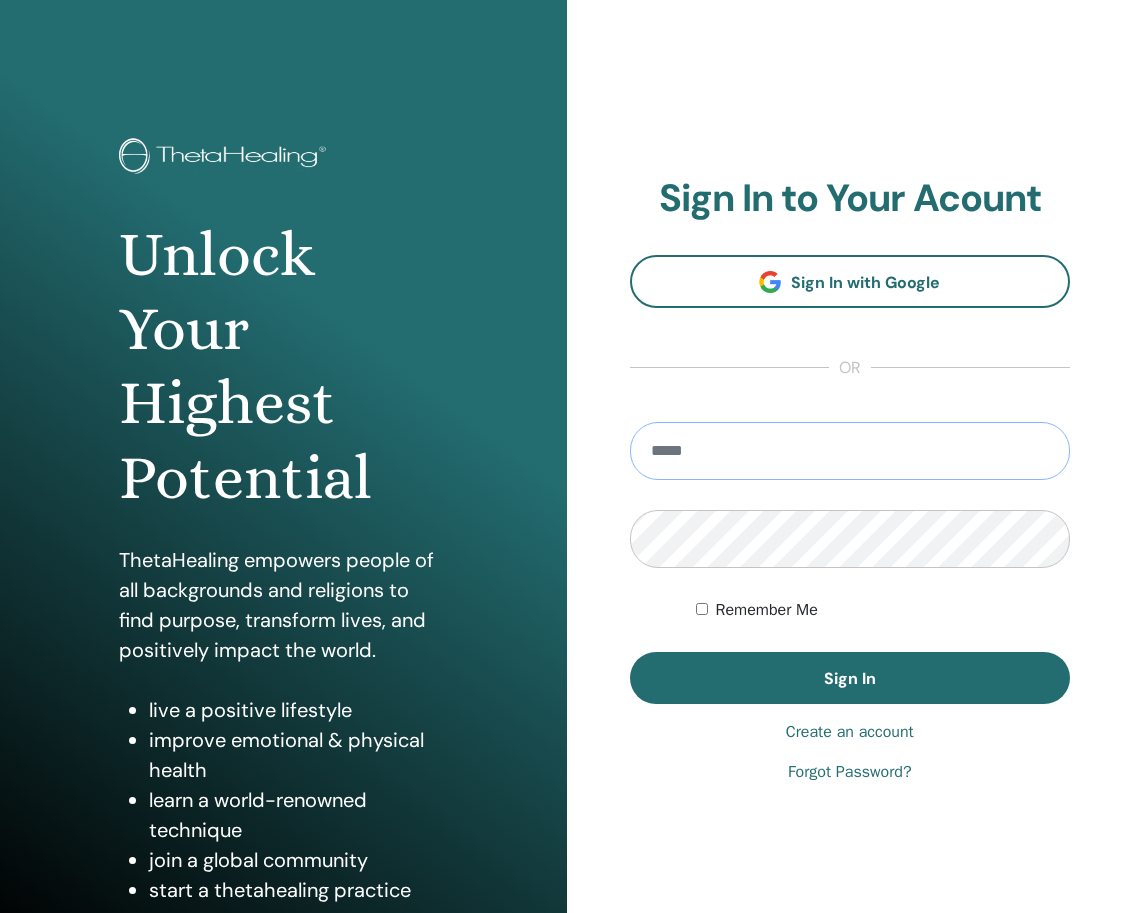 type on "**********" 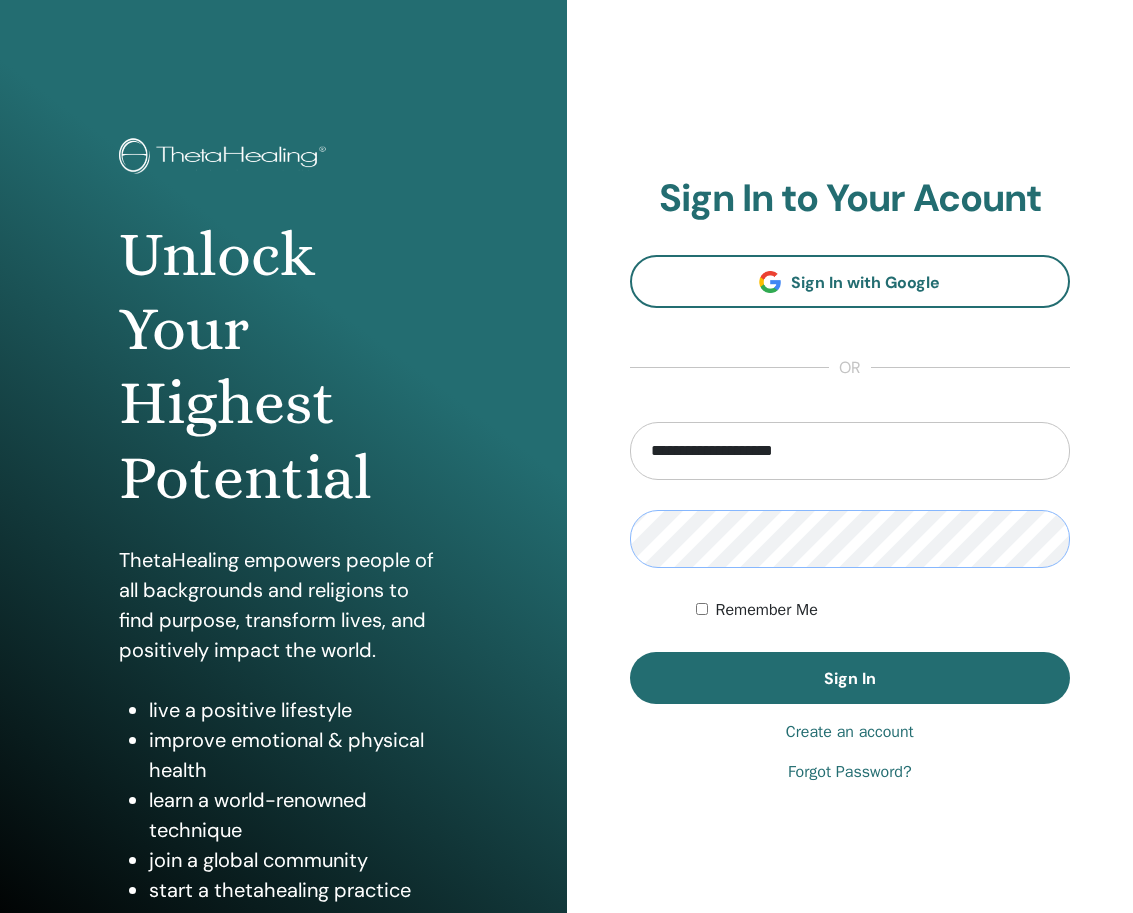 click on "Sign In" at bounding box center [850, 678] 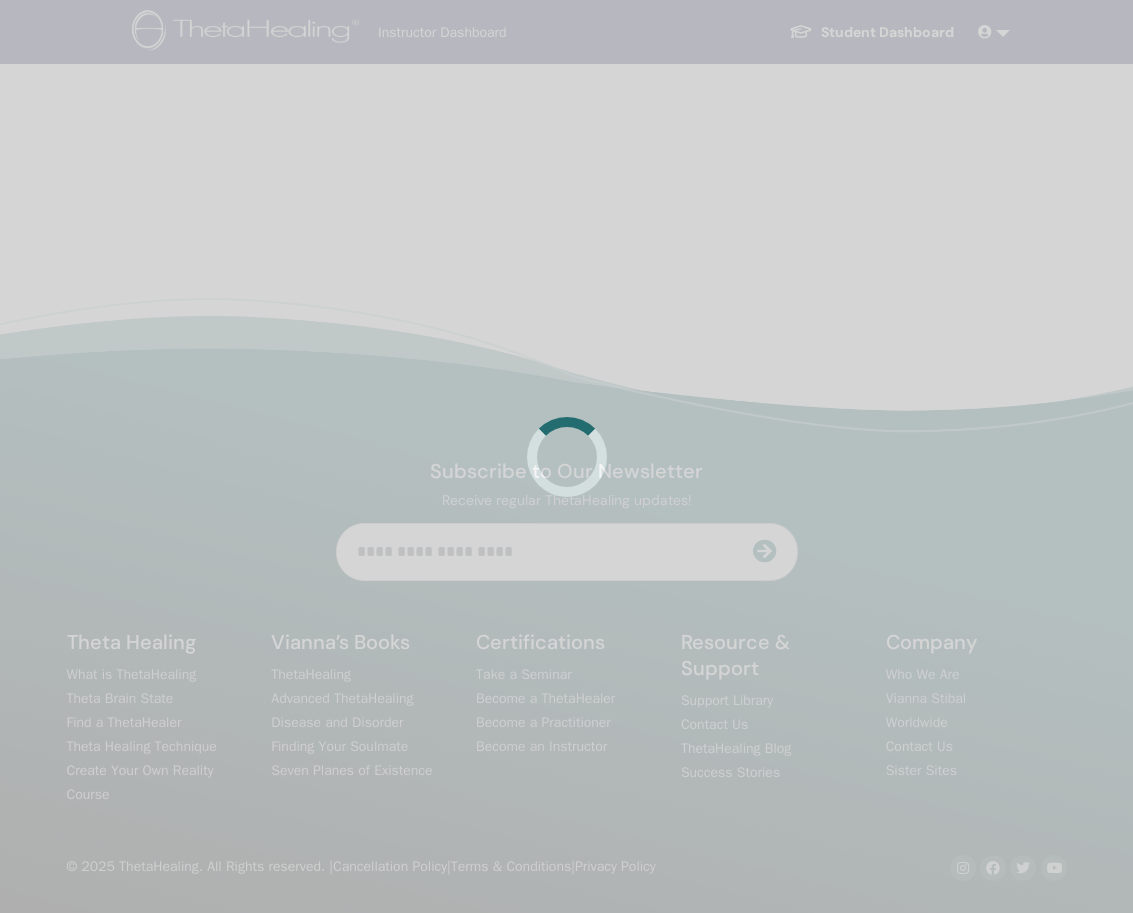 scroll, scrollTop: 0, scrollLeft: 0, axis: both 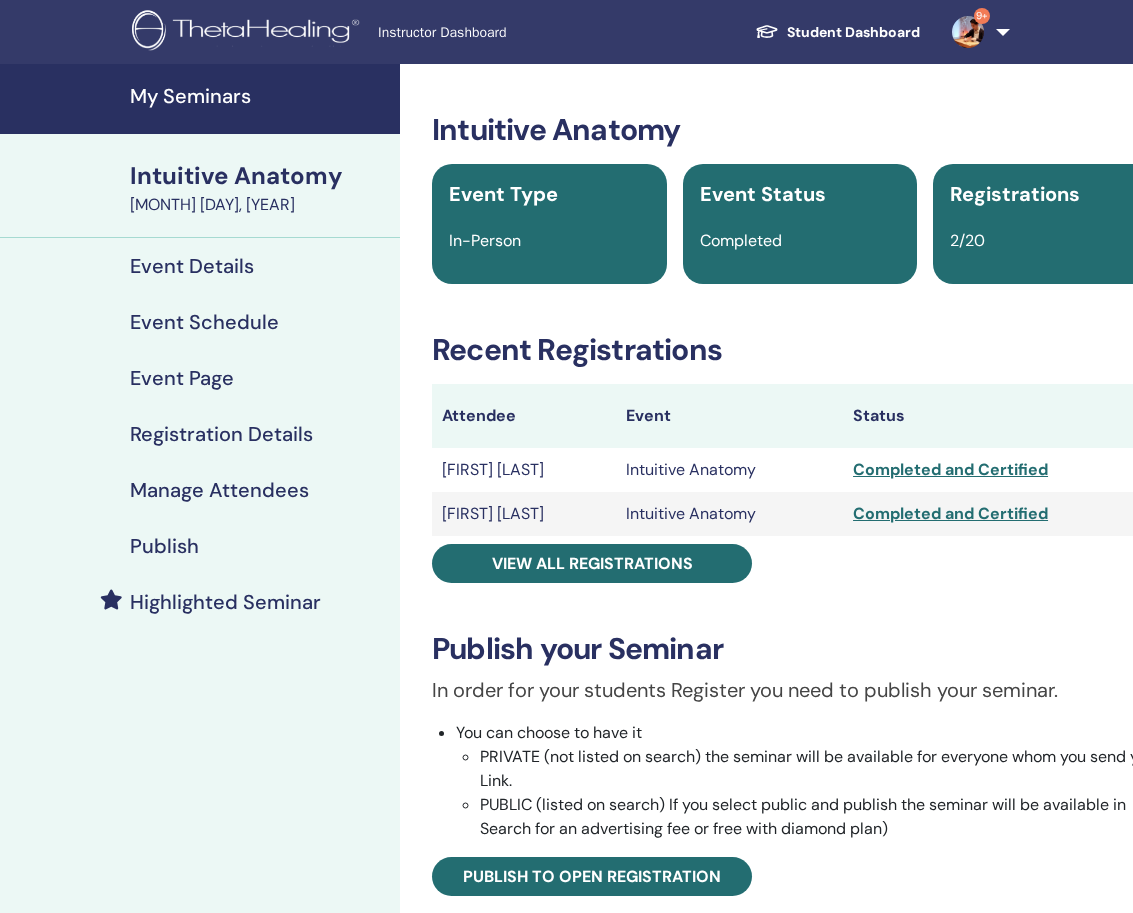 click on "My Seminars" at bounding box center [259, 96] 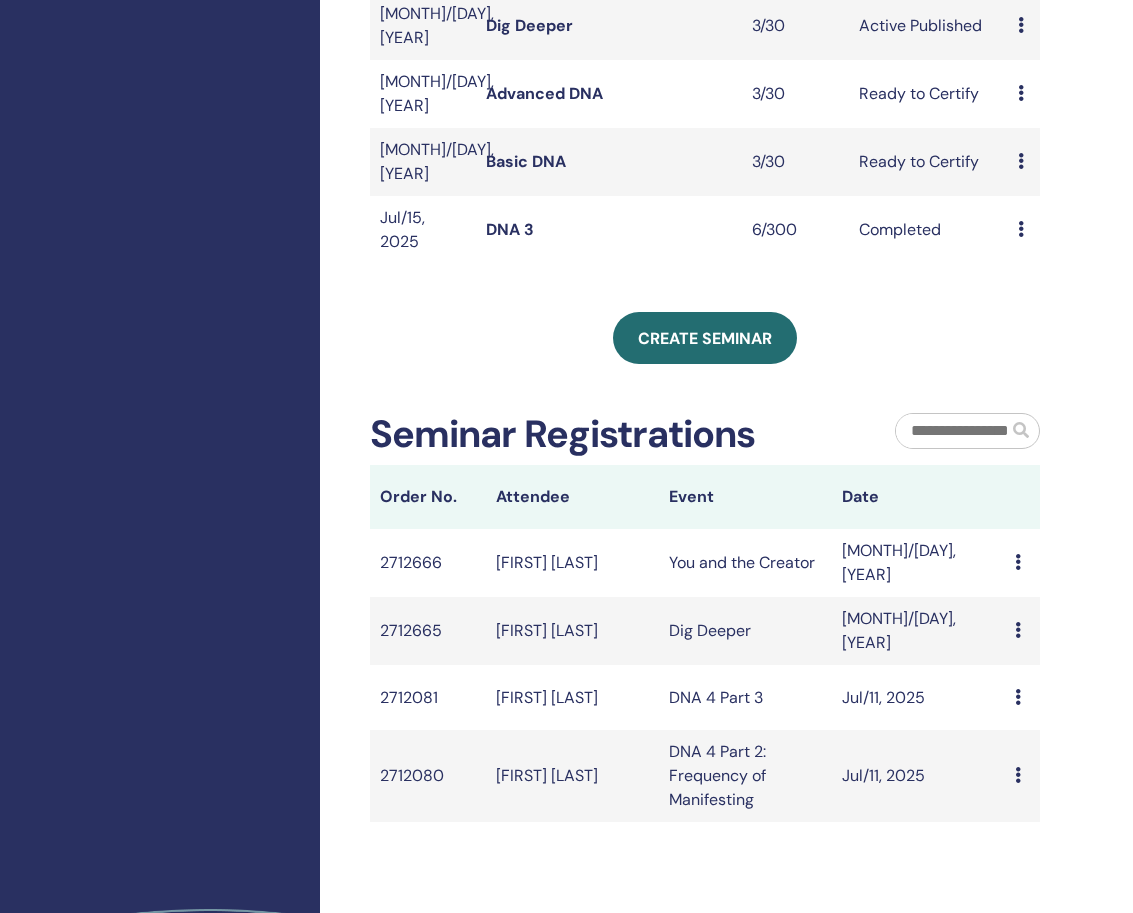 scroll, scrollTop: 678, scrollLeft: 0, axis: vertical 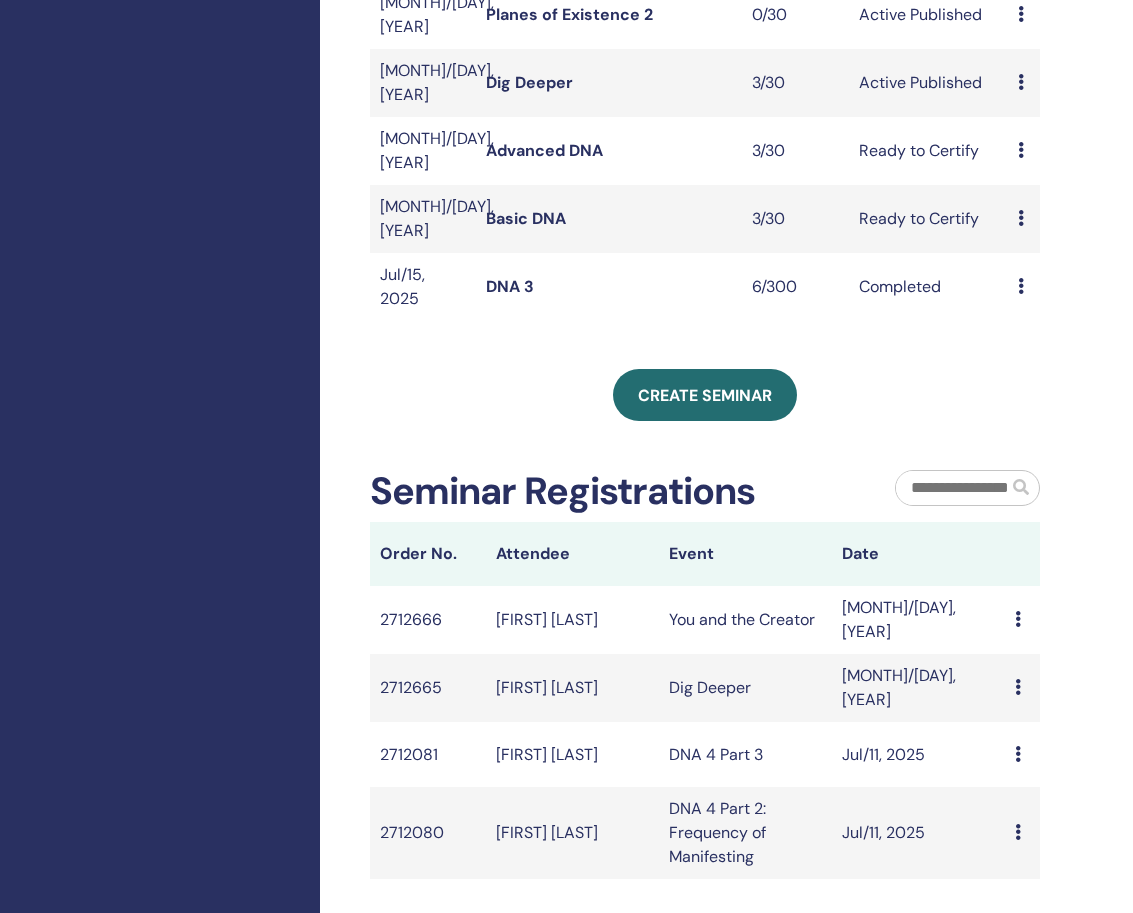 click on "Advanced DNA" at bounding box center [544, 150] 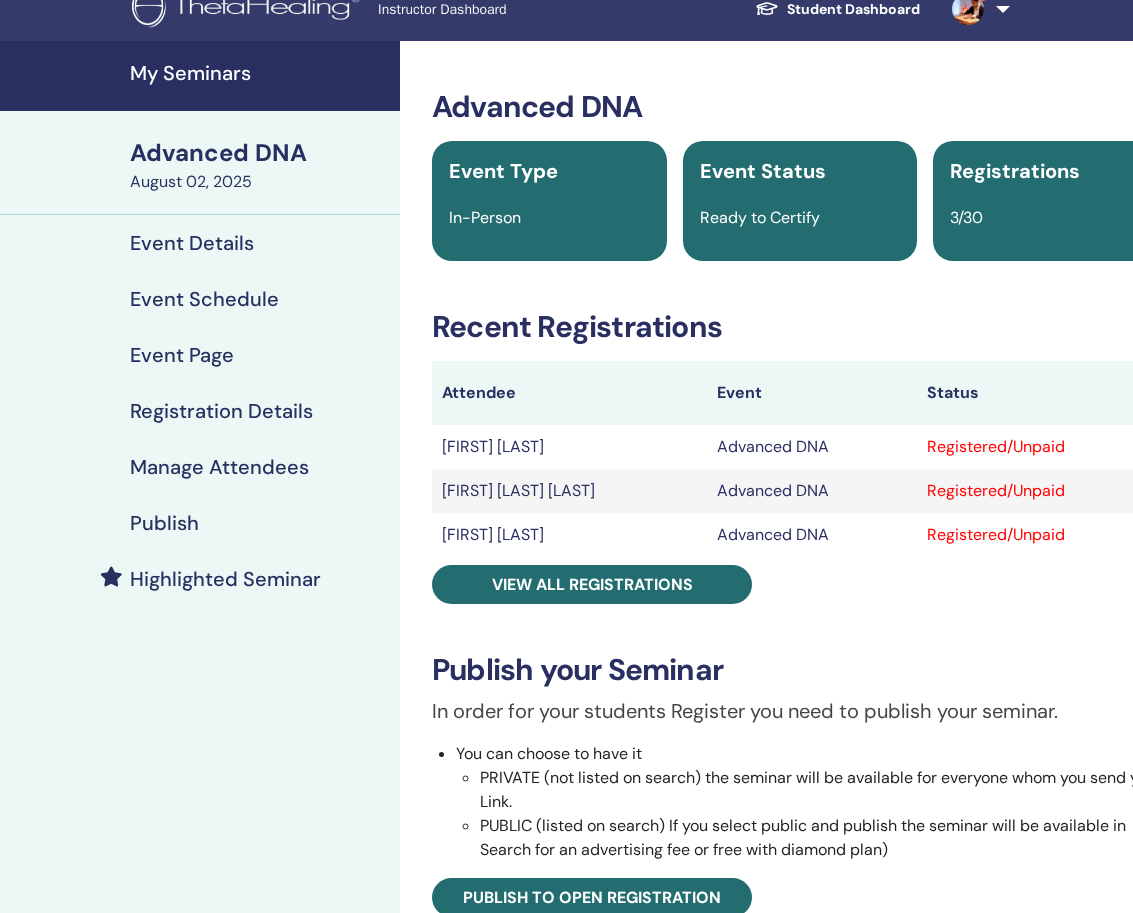 scroll, scrollTop: 24, scrollLeft: 1, axis: both 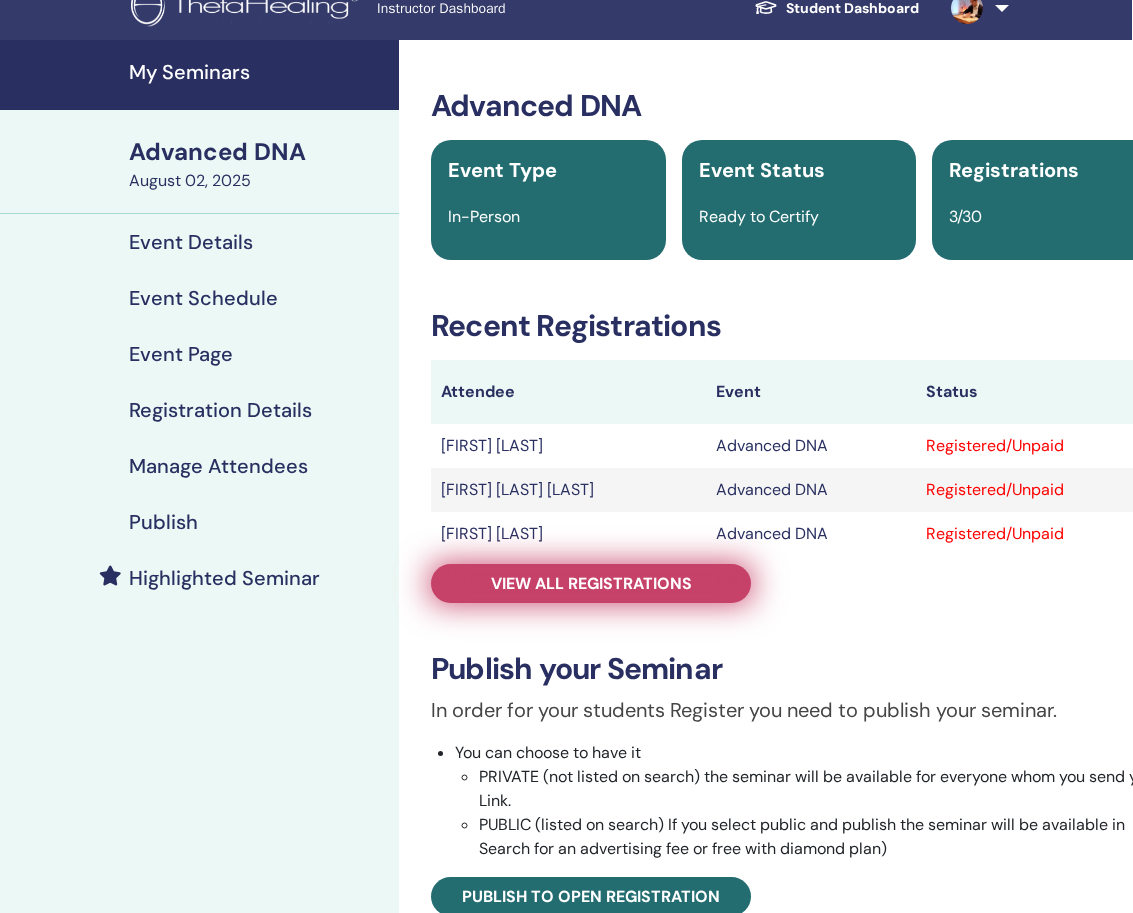 click on "View all registrations" at bounding box center [591, 583] 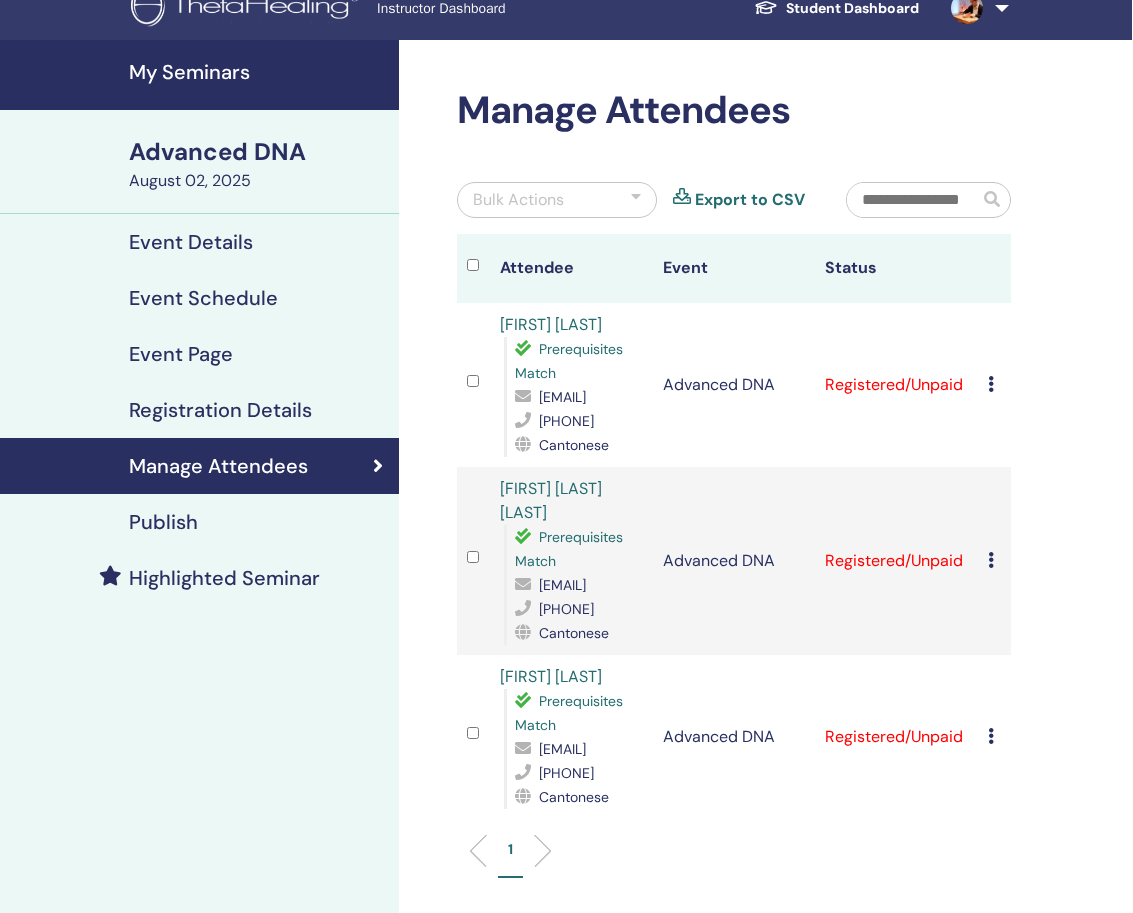 click on "Cancel Registration Do not auto-certify Mark as Paid Mark as Unpaid Mark as Absent Complete and Certify Download Certificate" at bounding box center (994, 385) 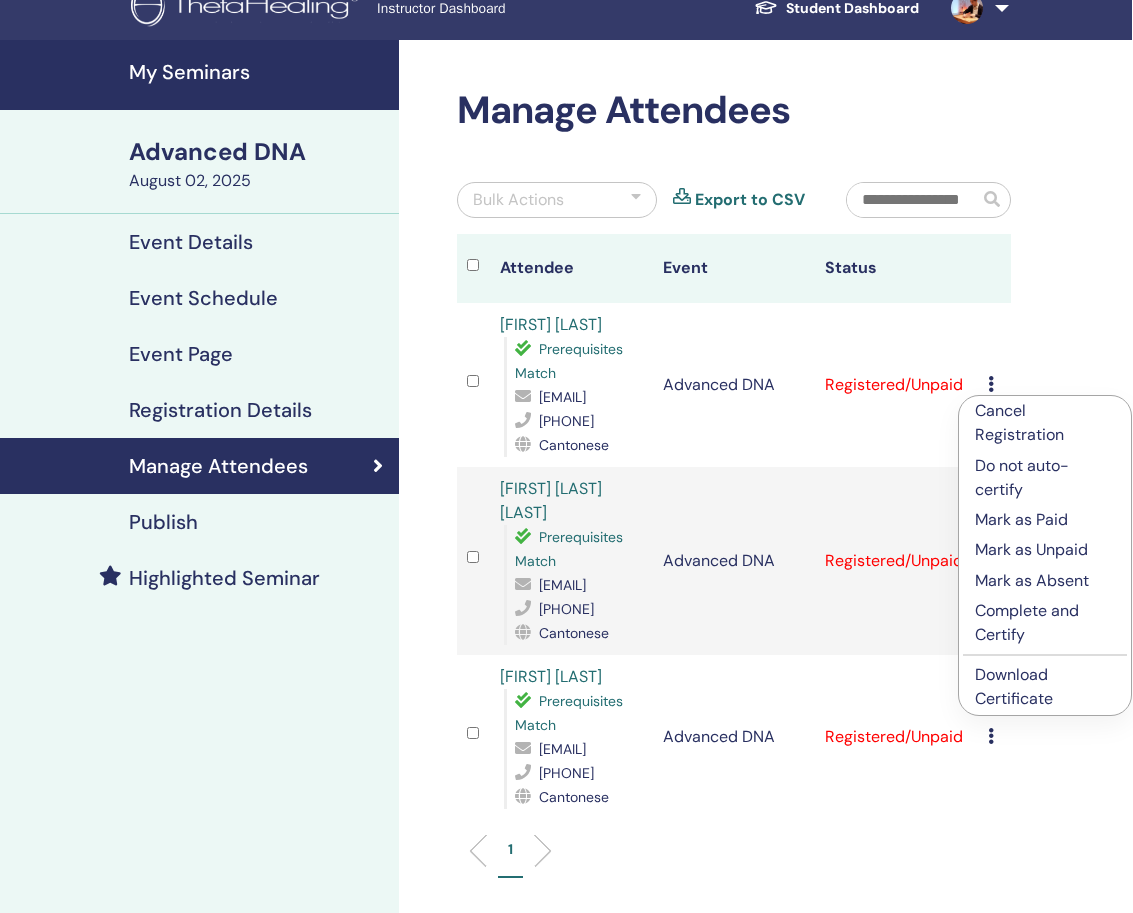 click on "Complete and Certify" at bounding box center [1045, 623] 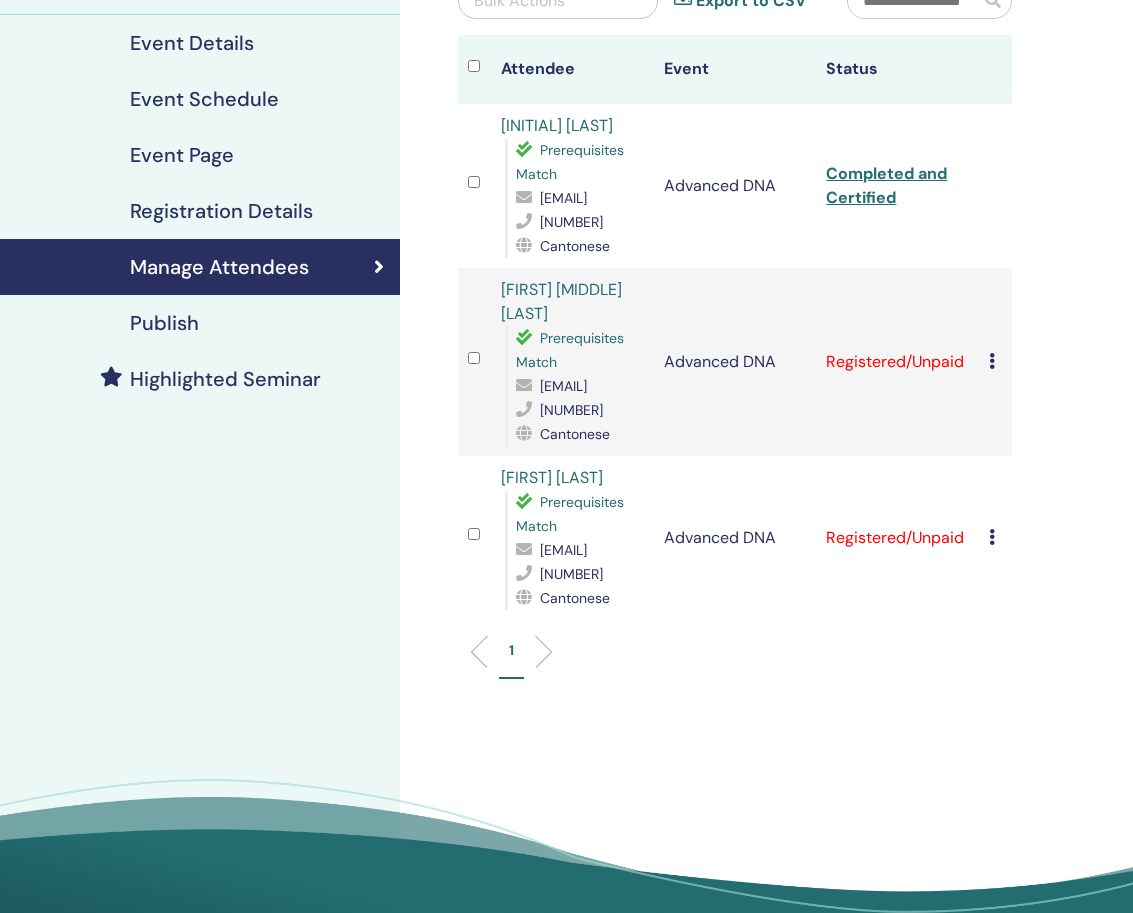 scroll, scrollTop: 235, scrollLeft: 0, axis: vertical 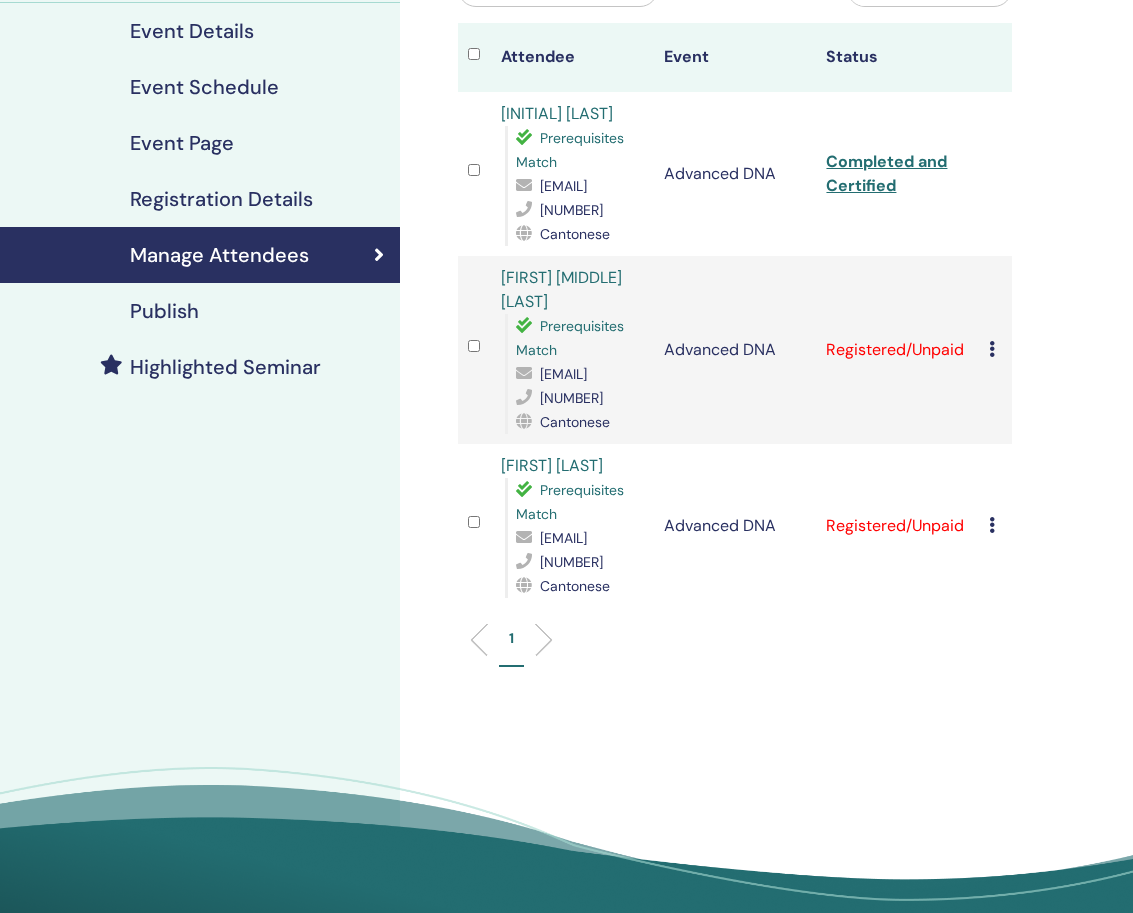 click at bounding box center [992, 349] 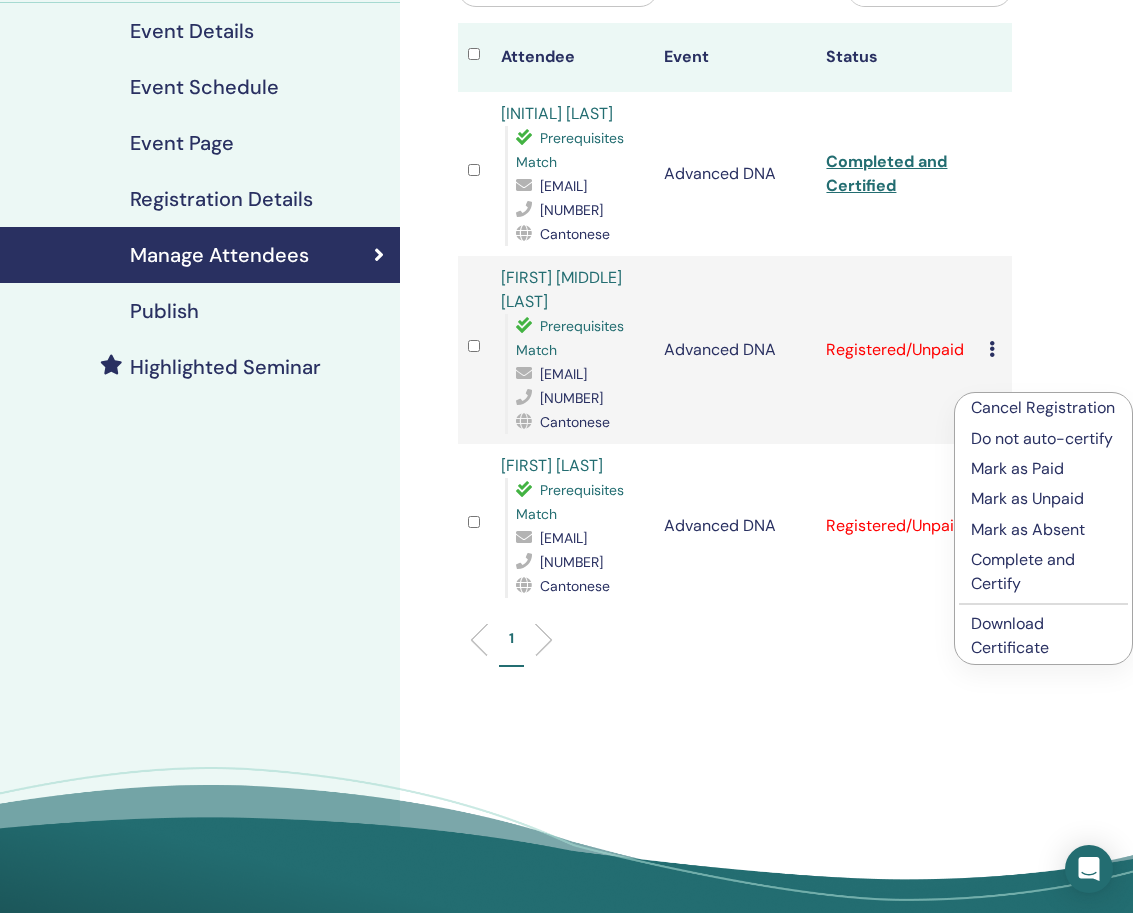 click on "Complete and Certify" at bounding box center [1043, 572] 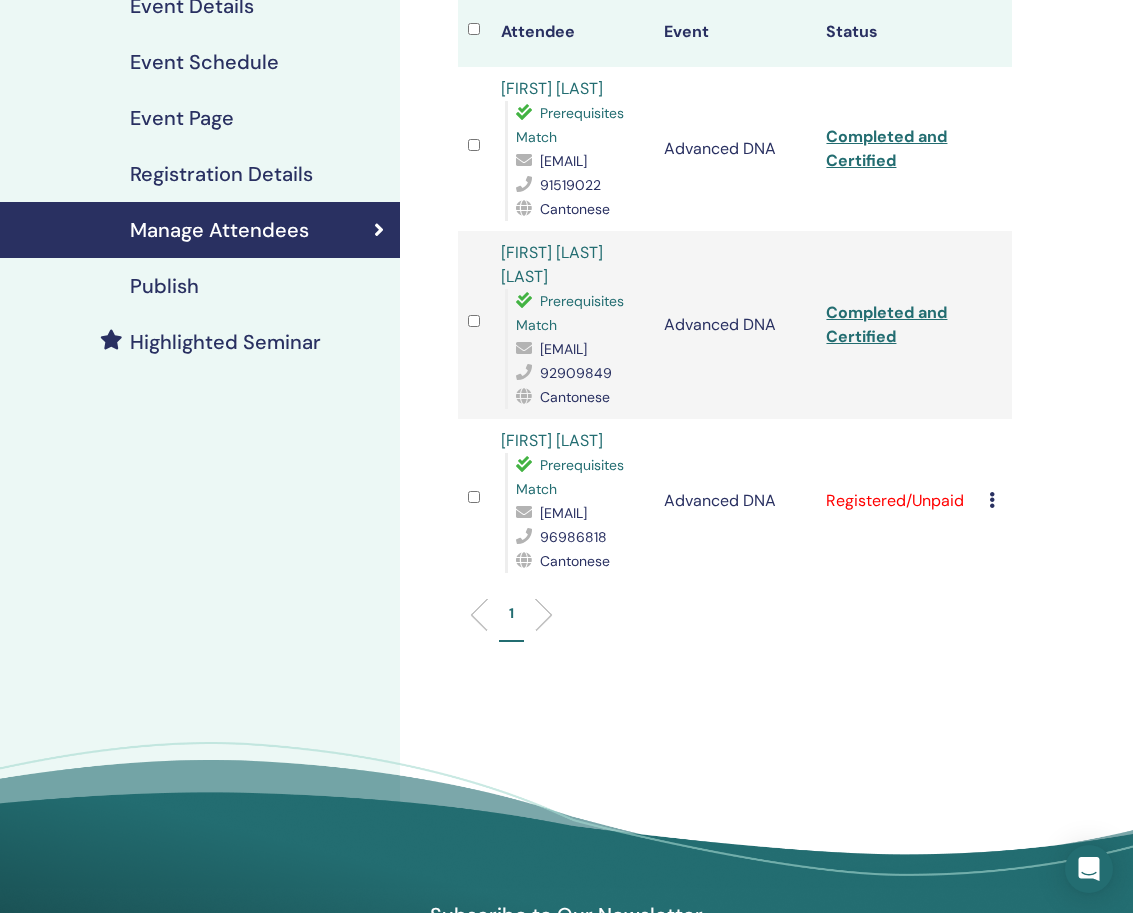 scroll, scrollTop: 283, scrollLeft: 0, axis: vertical 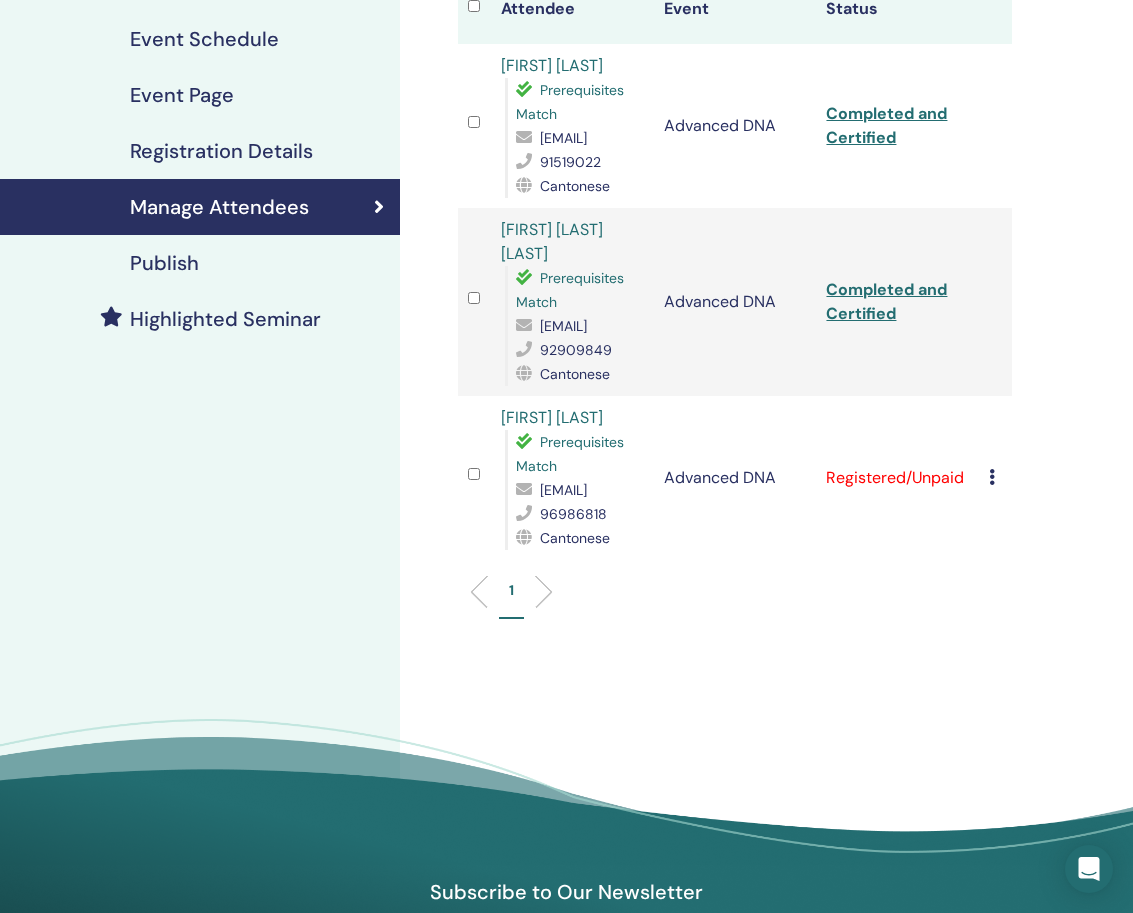 click at bounding box center [992, 477] 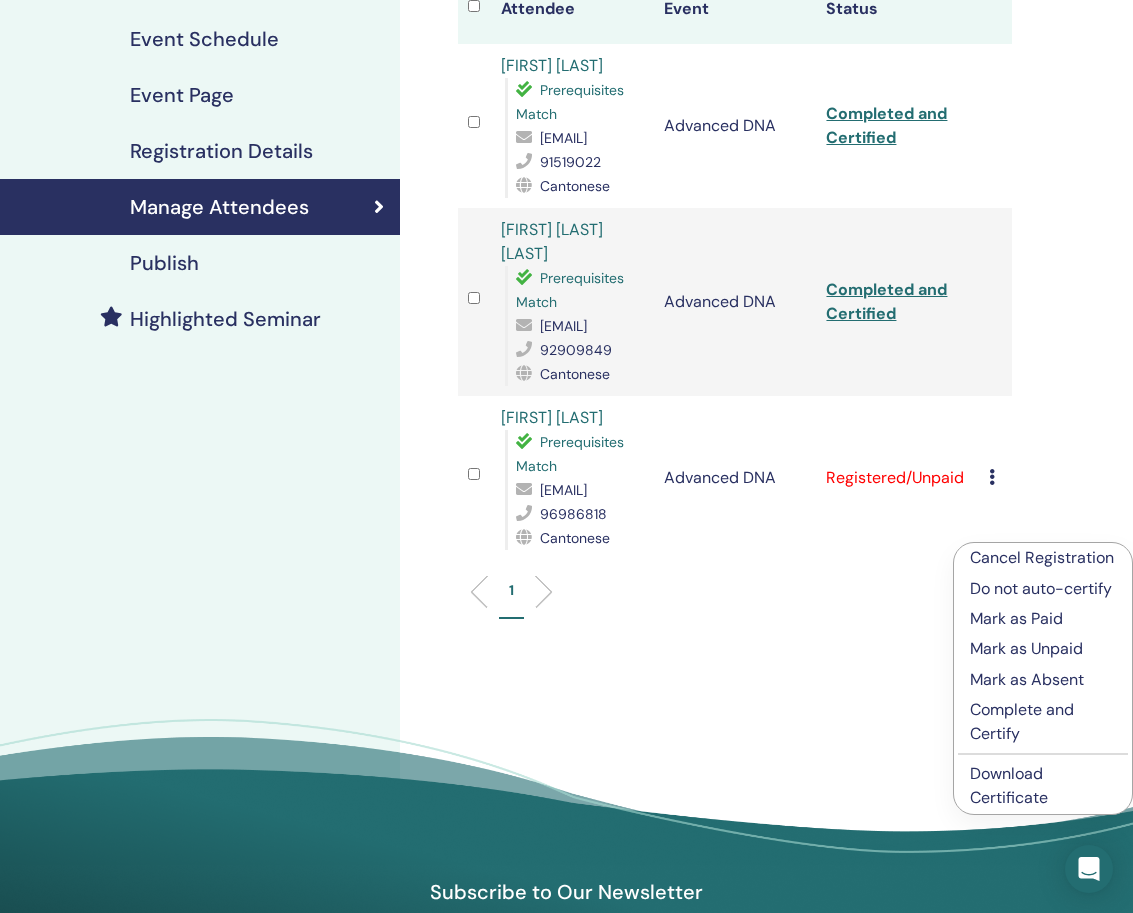 click on "Complete and Certify" at bounding box center (1043, 722) 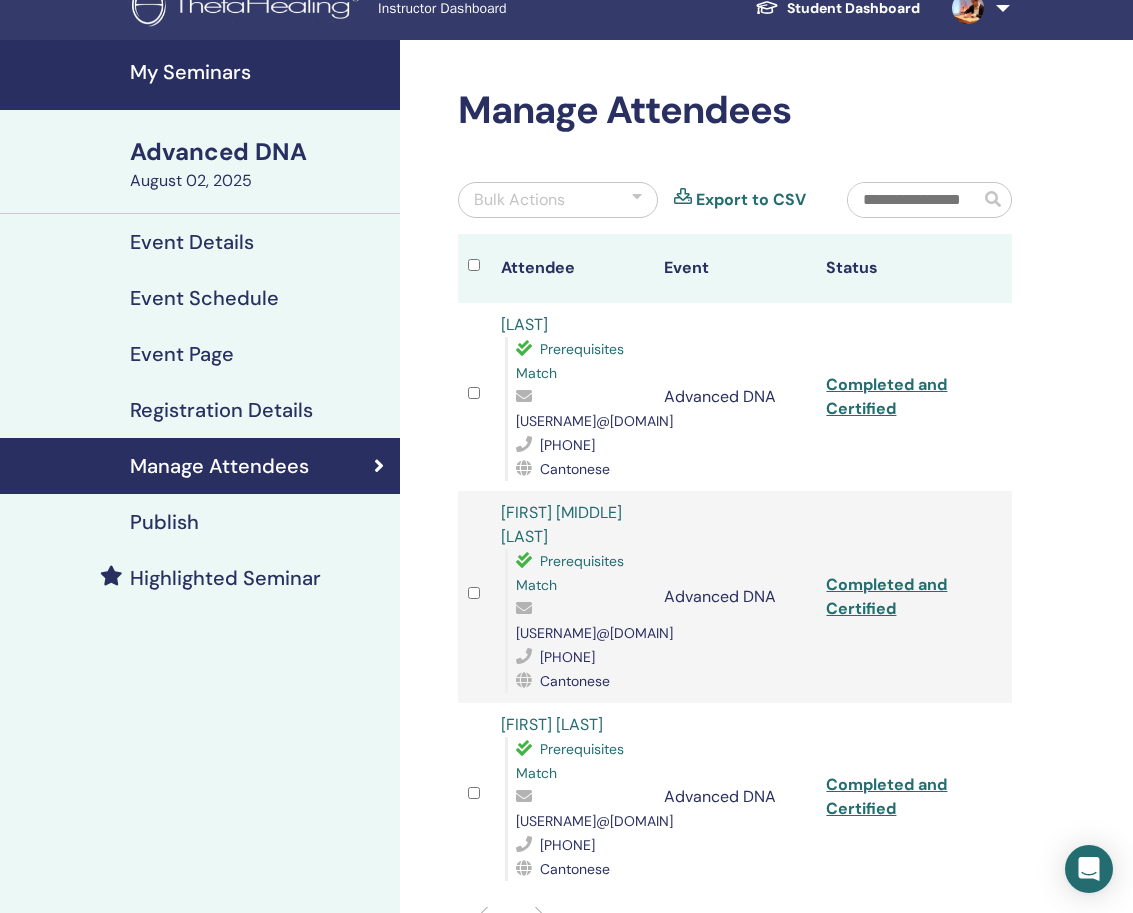 scroll, scrollTop: 21, scrollLeft: 0, axis: vertical 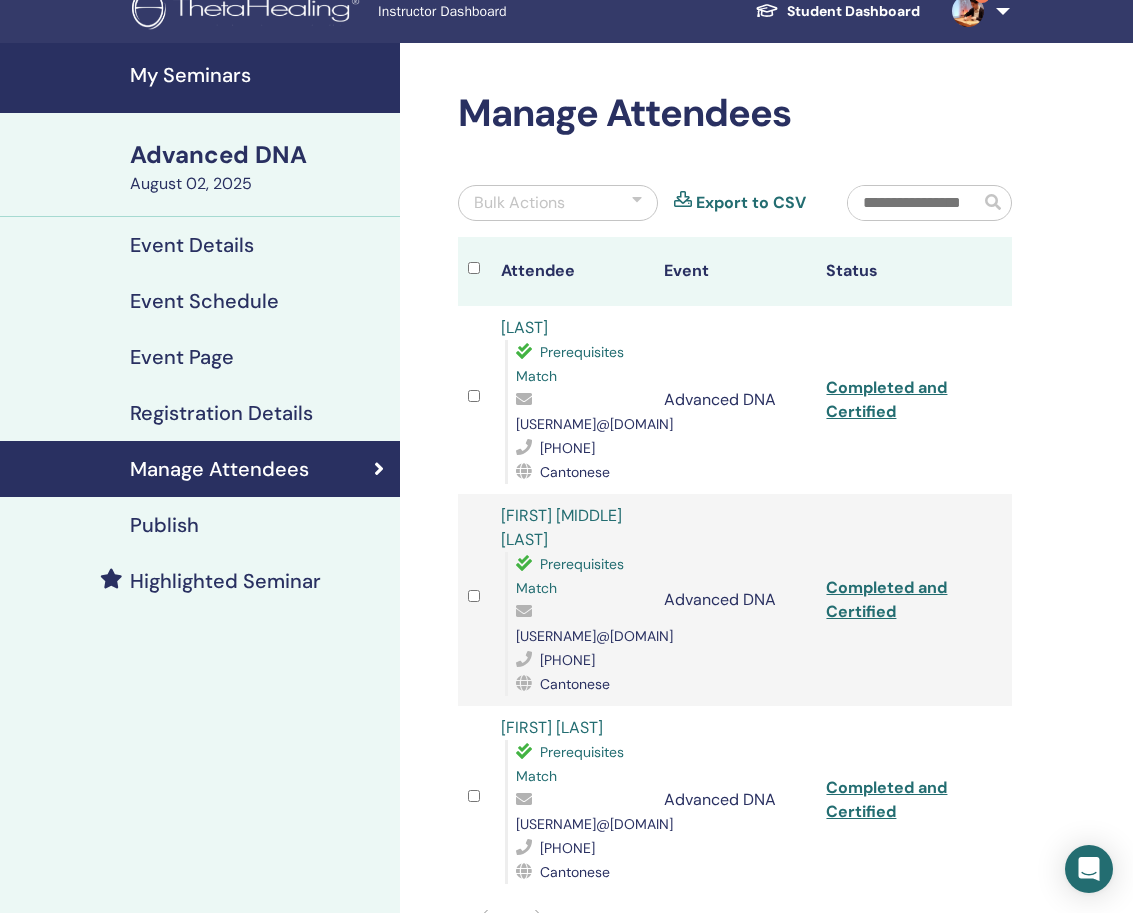 click on "My Seminars" at bounding box center (200, 78) 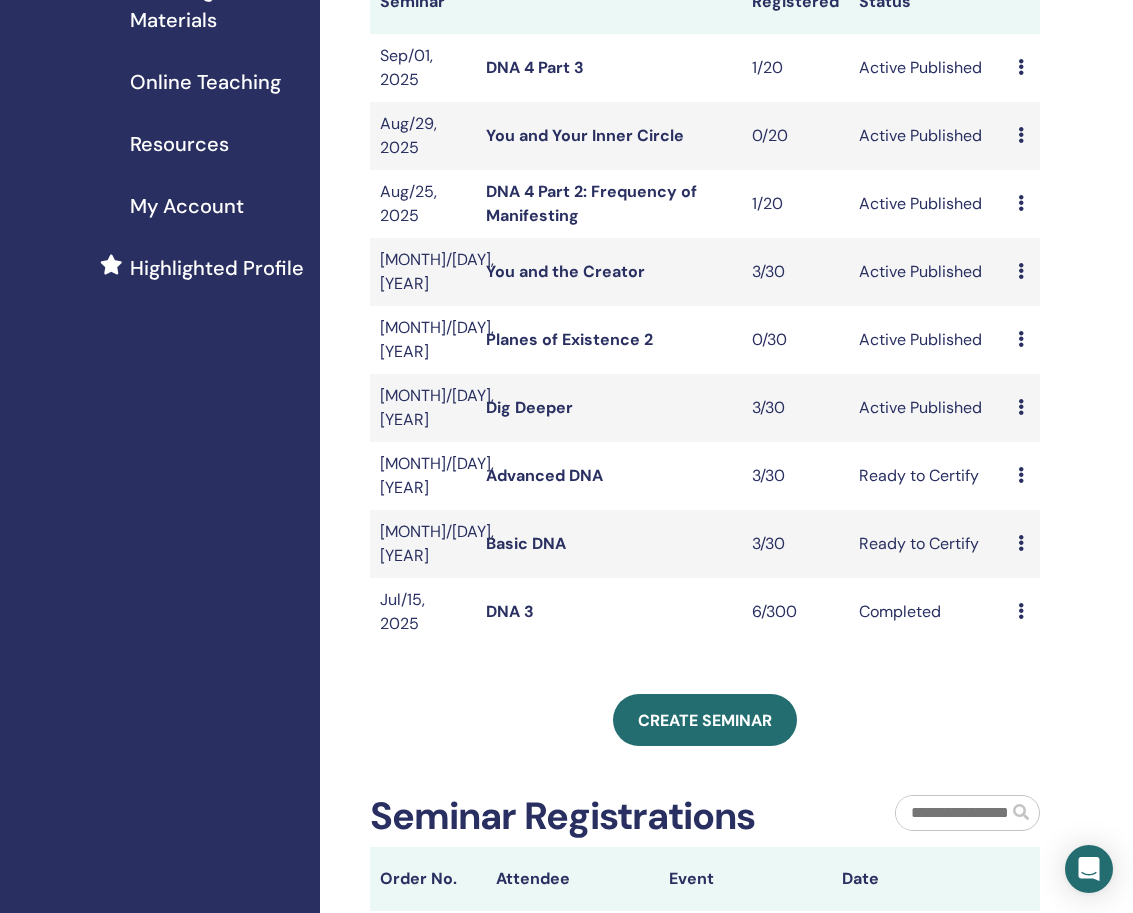 scroll, scrollTop: 370, scrollLeft: 0, axis: vertical 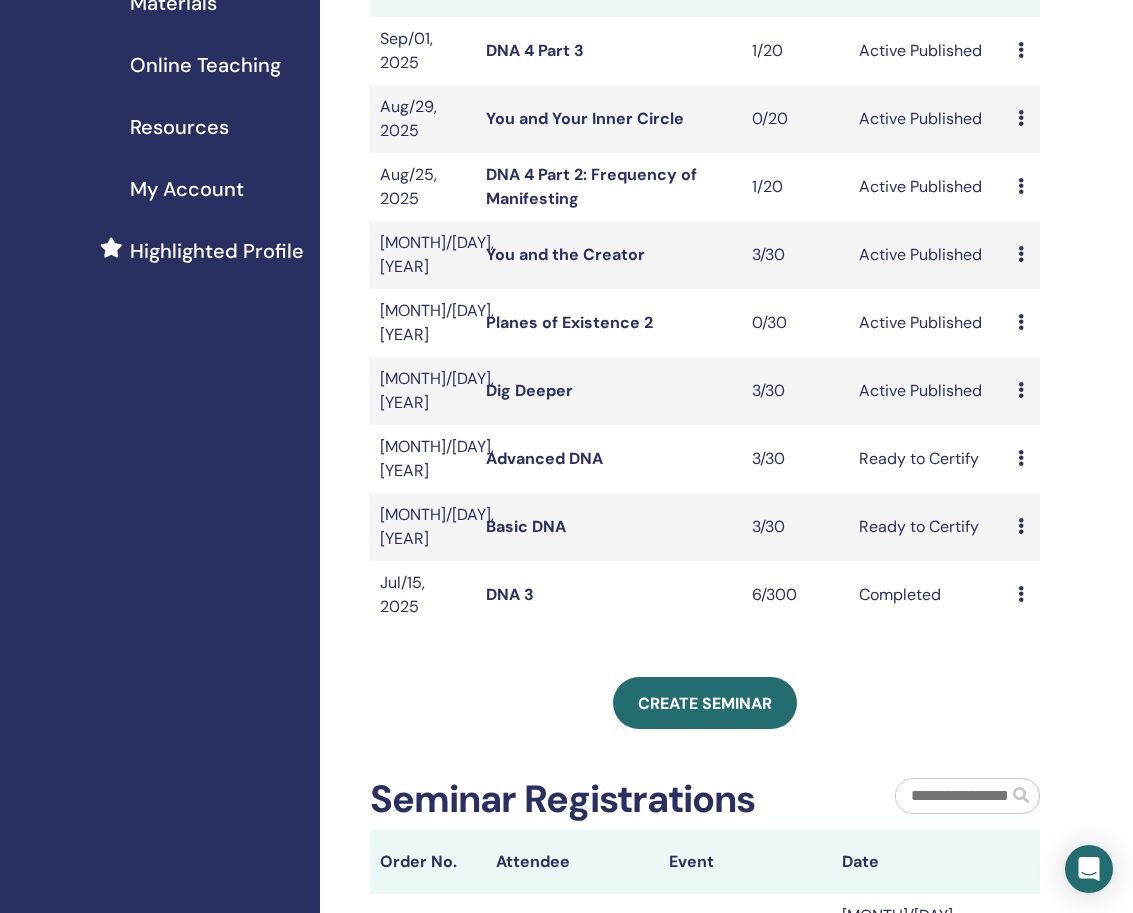 click on "Basic DNA" at bounding box center [526, 526] 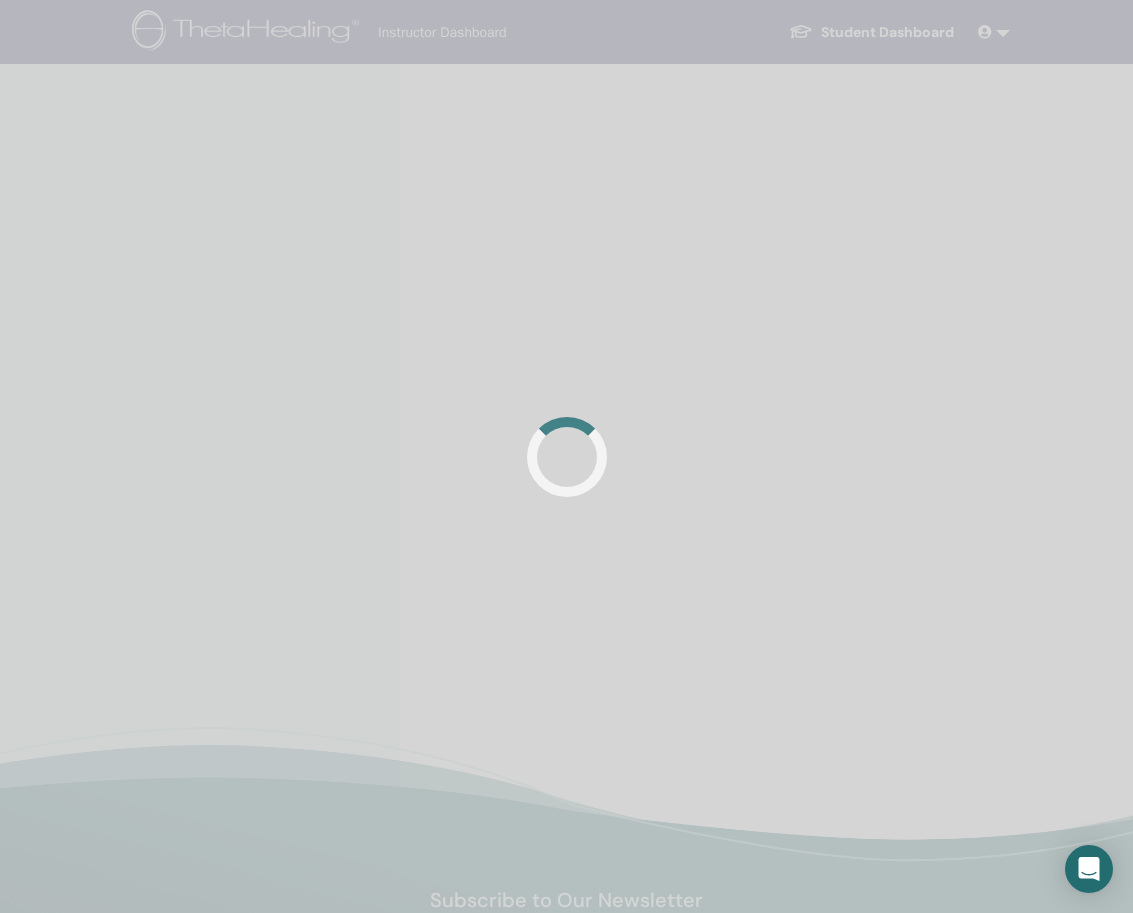 scroll, scrollTop: 0, scrollLeft: 0, axis: both 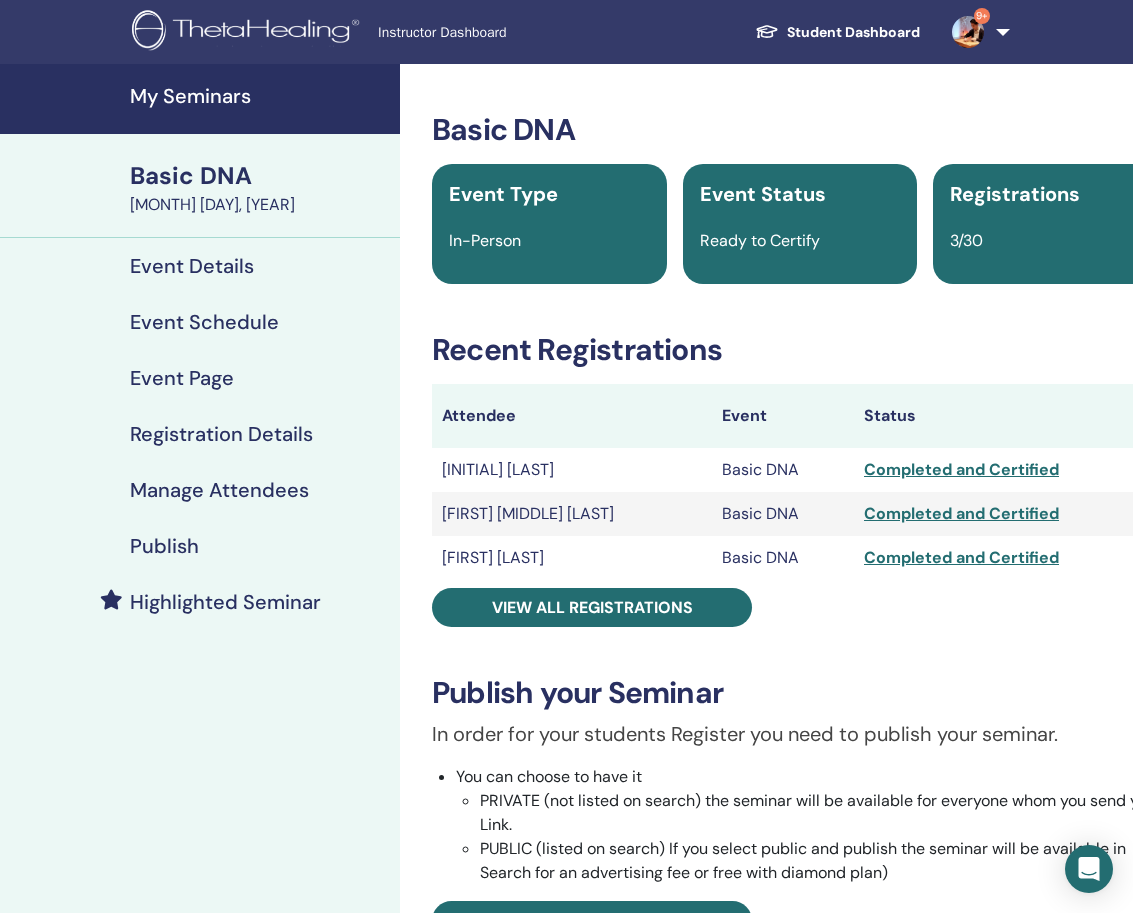 click on "My Seminars" at bounding box center [200, 99] 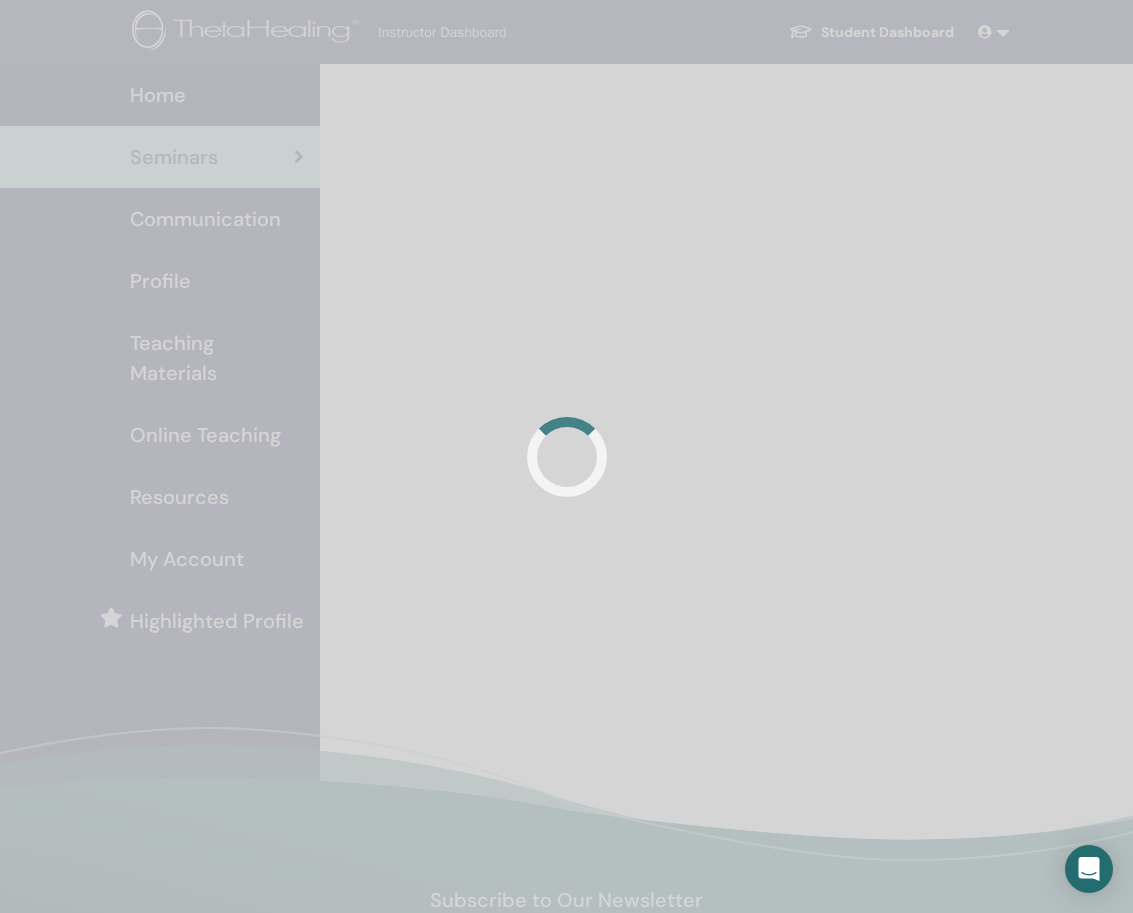 scroll, scrollTop: 0, scrollLeft: 0, axis: both 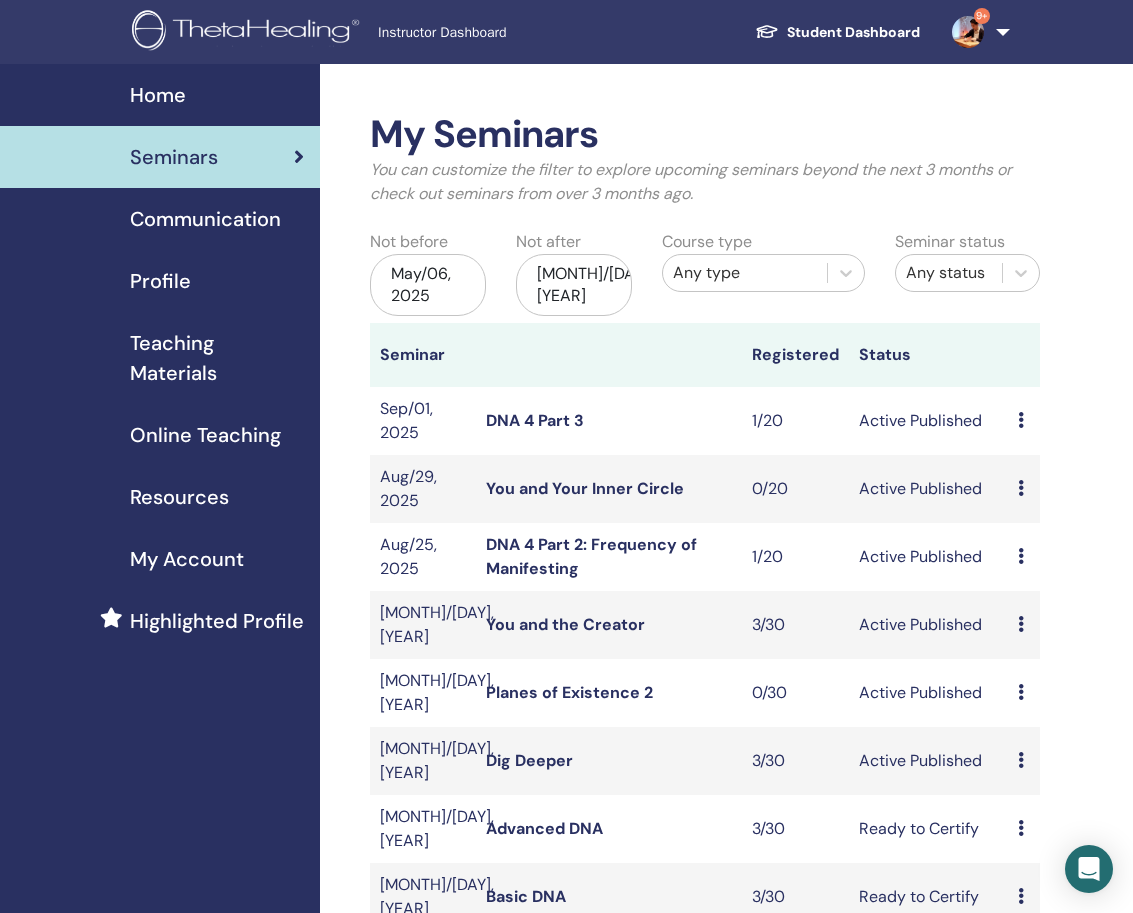 click on "Teaching Materials" at bounding box center (217, 358) 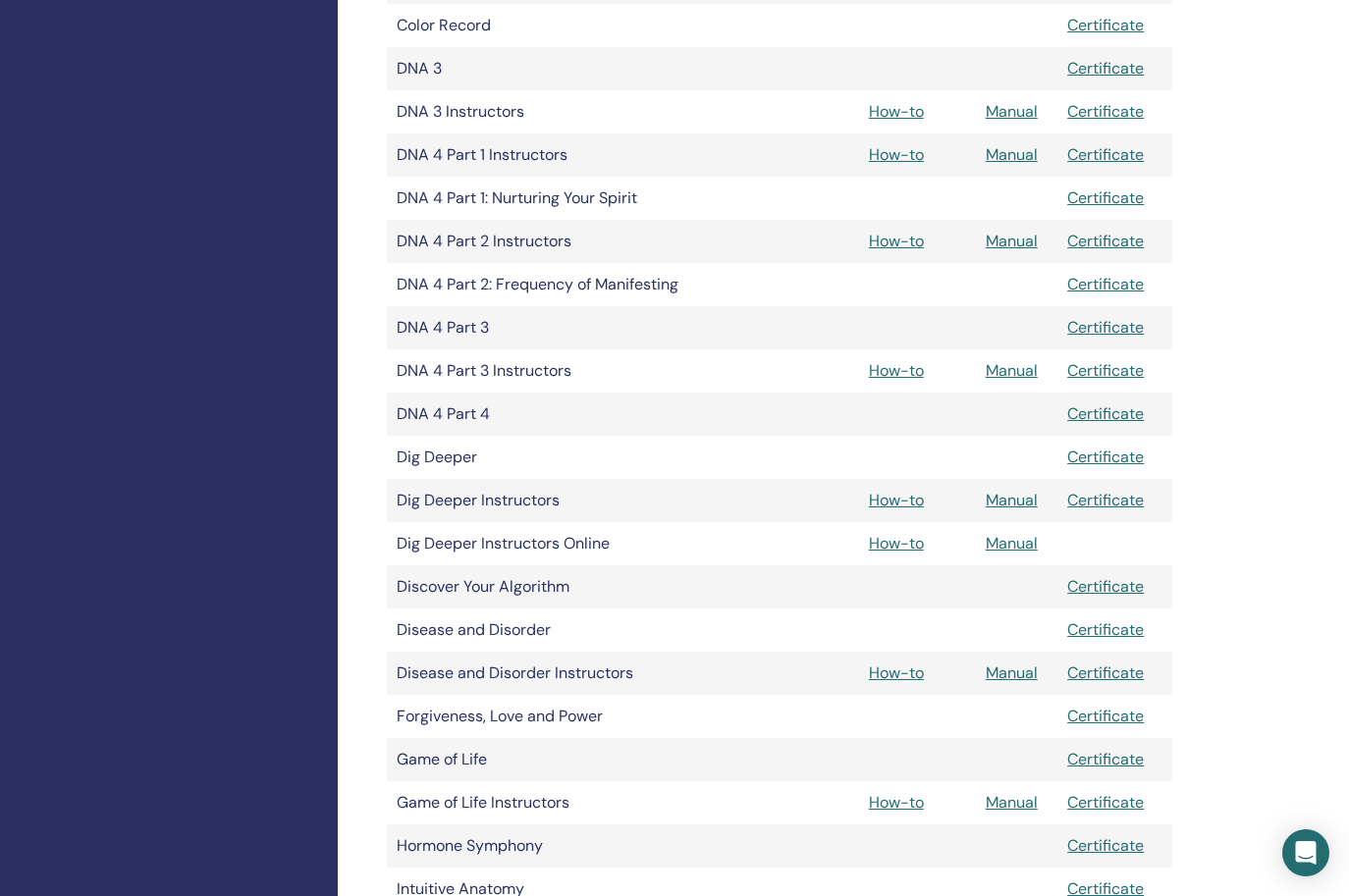 scroll, scrollTop: 917, scrollLeft: 0, axis: vertical 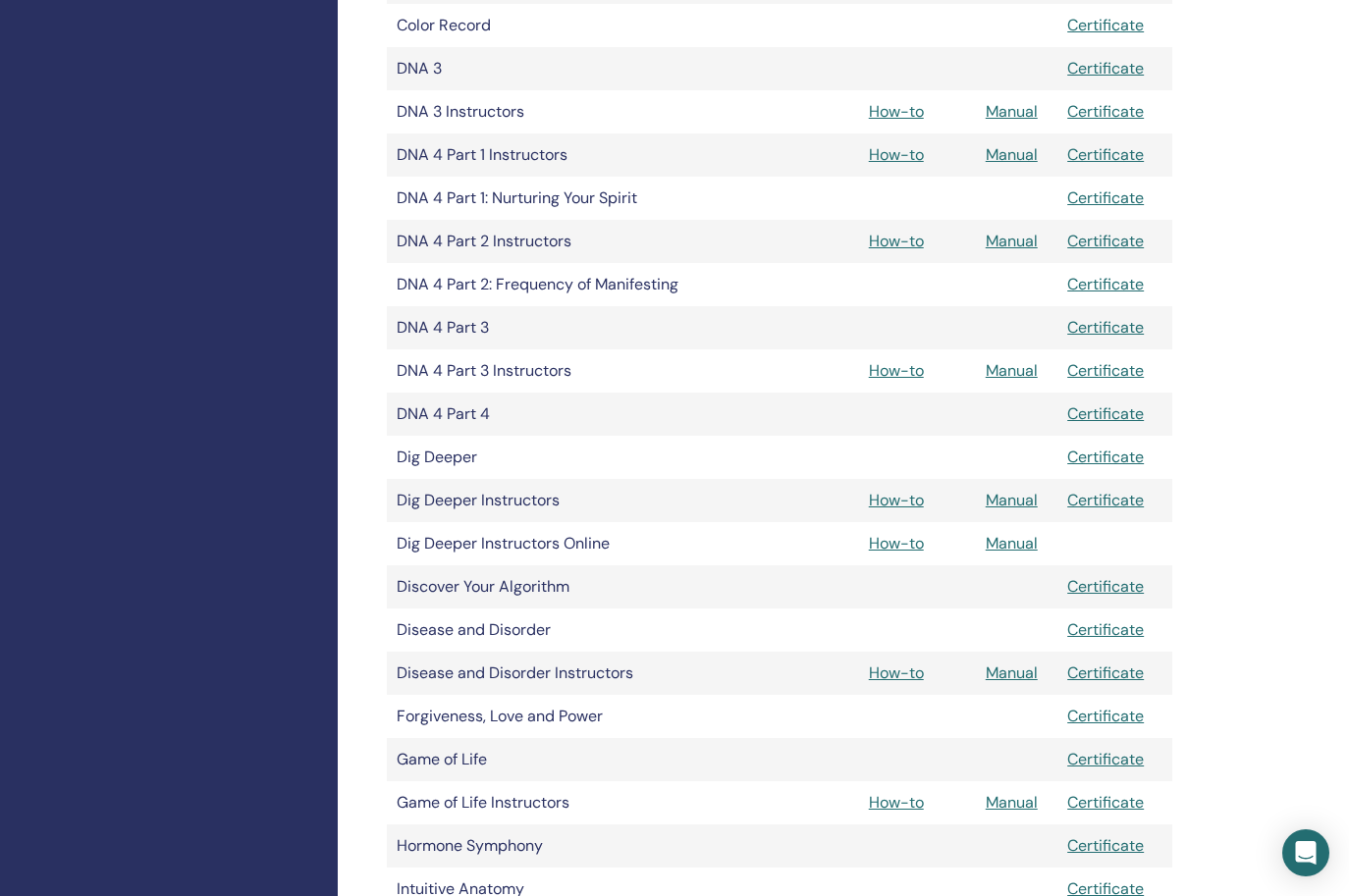 click on "Manual" at bounding box center (1011, 240) 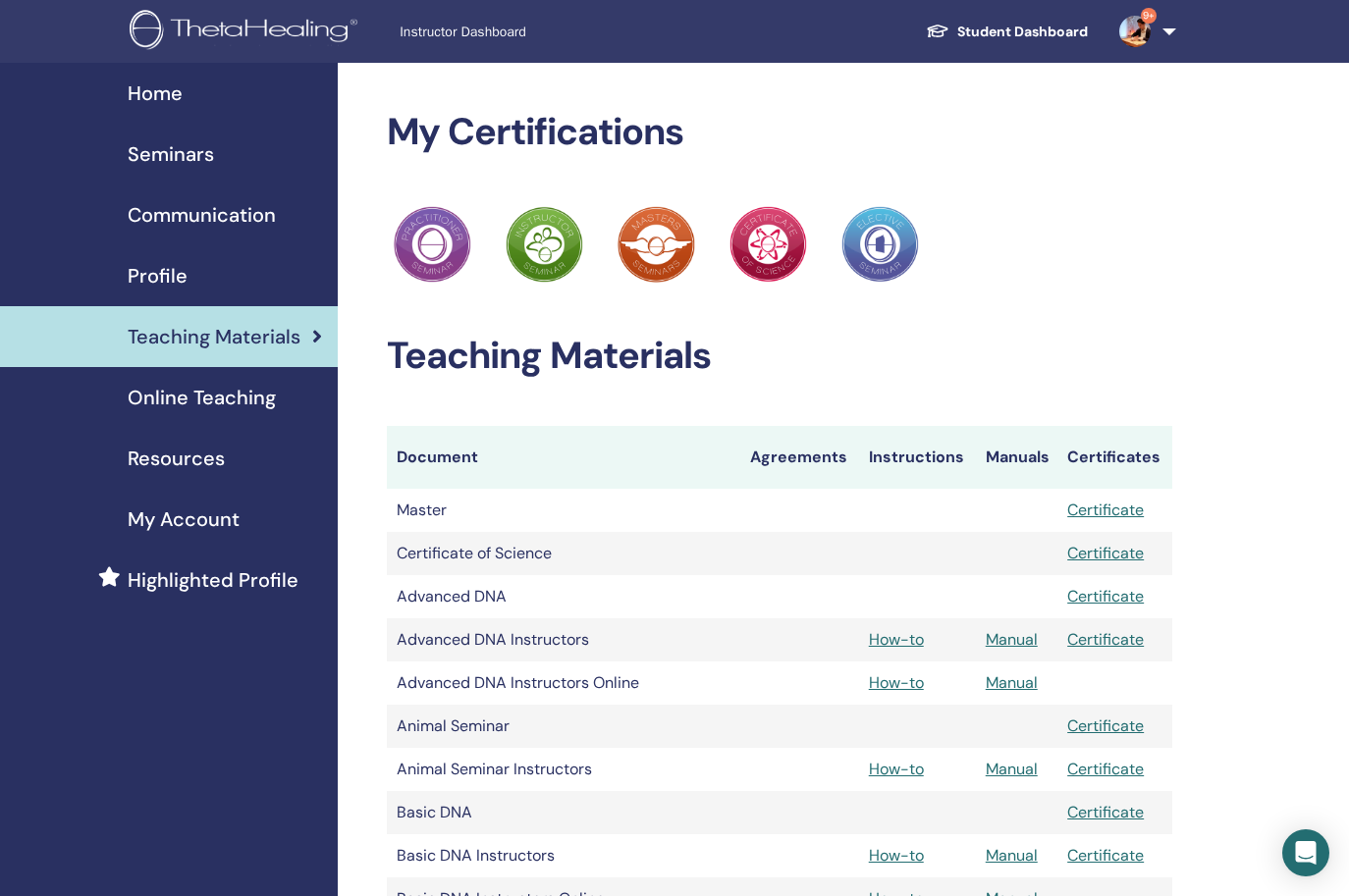 scroll, scrollTop: 917, scrollLeft: 0, axis: vertical 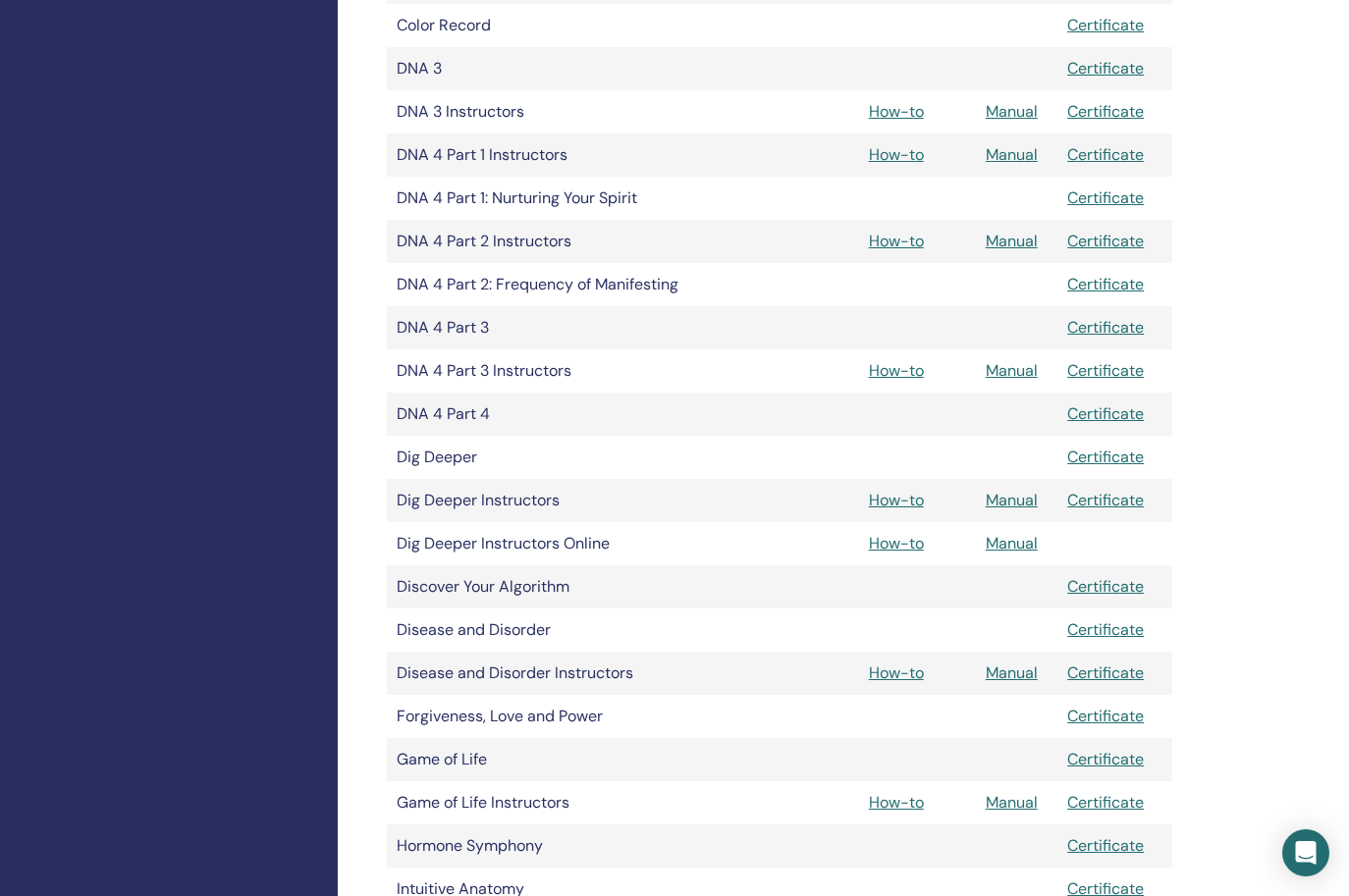 click on "Manual" at bounding box center [1011, 370] 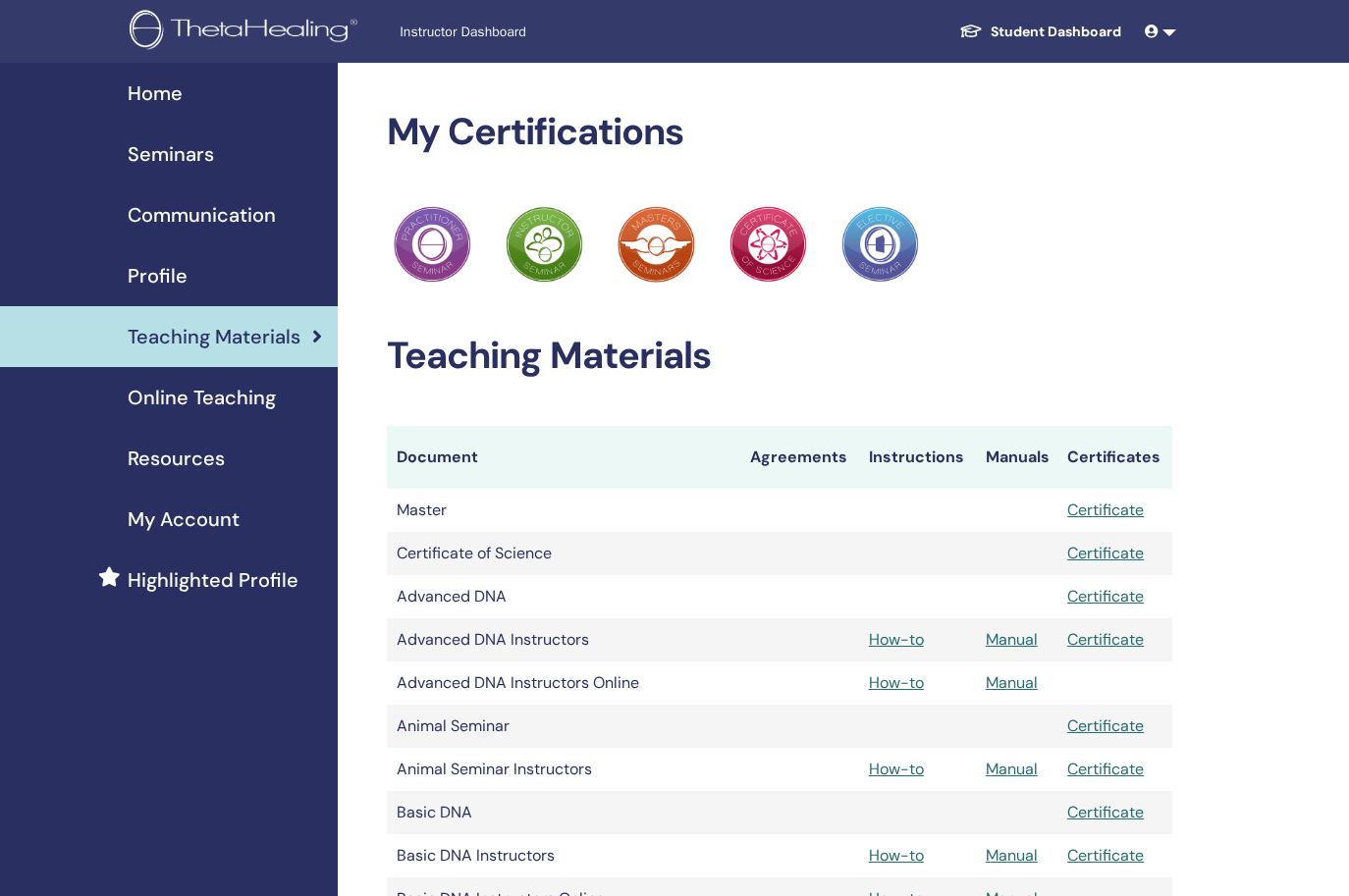 scroll, scrollTop: 917, scrollLeft: 0, axis: vertical 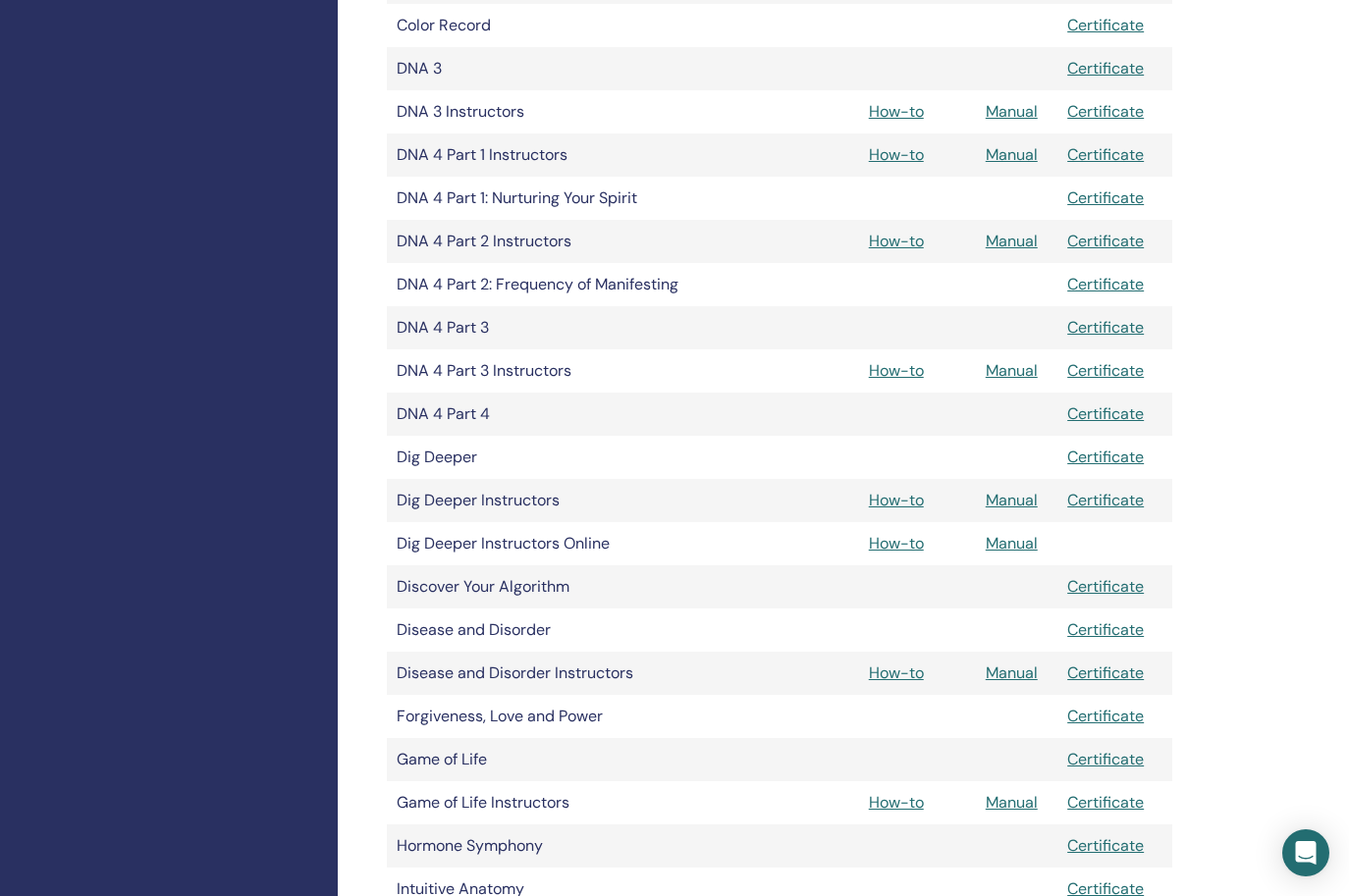 click on "Manual" at bounding box center (1011, 240) 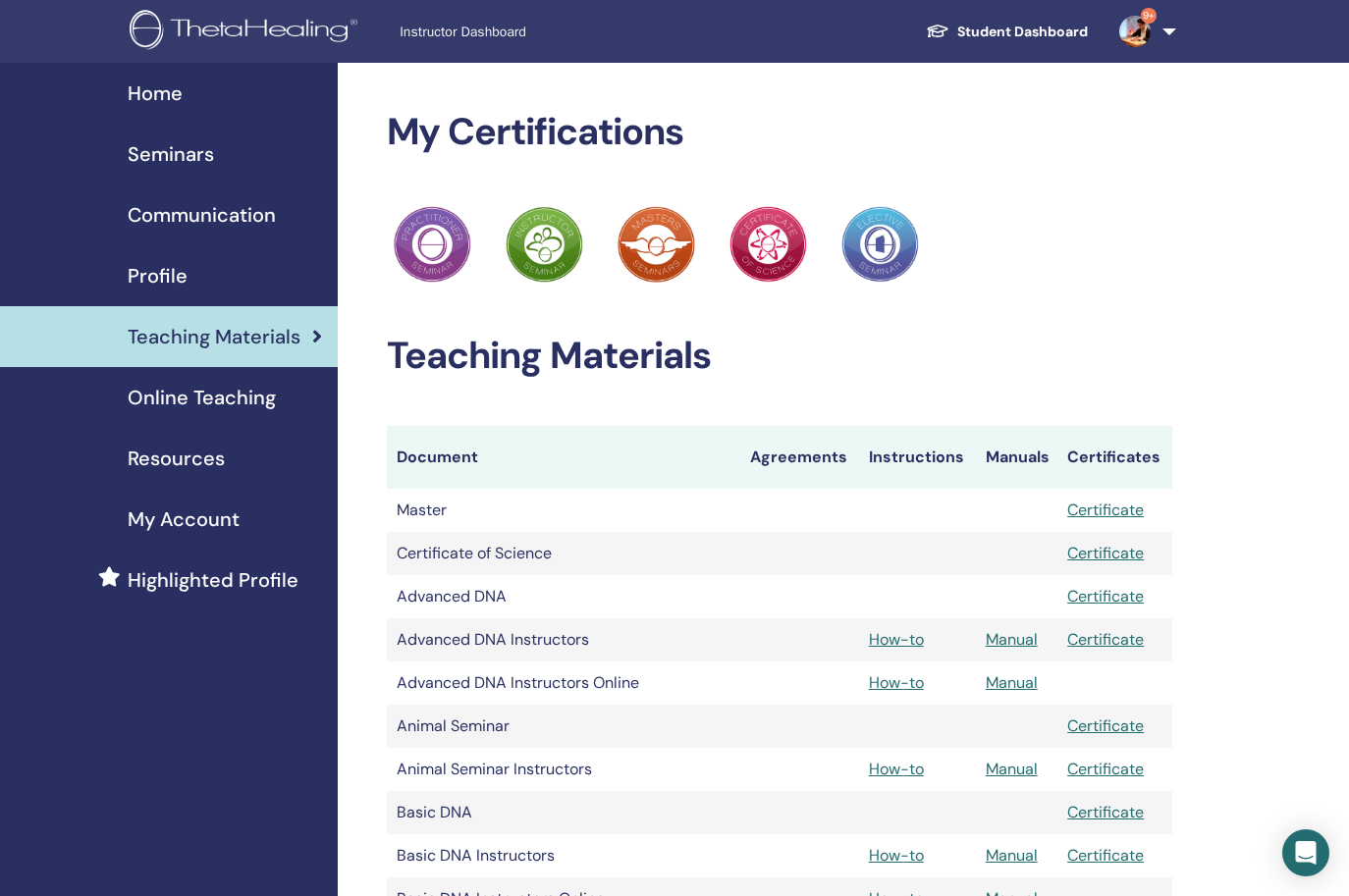 scroll, scrollTop: 917, scrollLeft: 0, axis: vertical 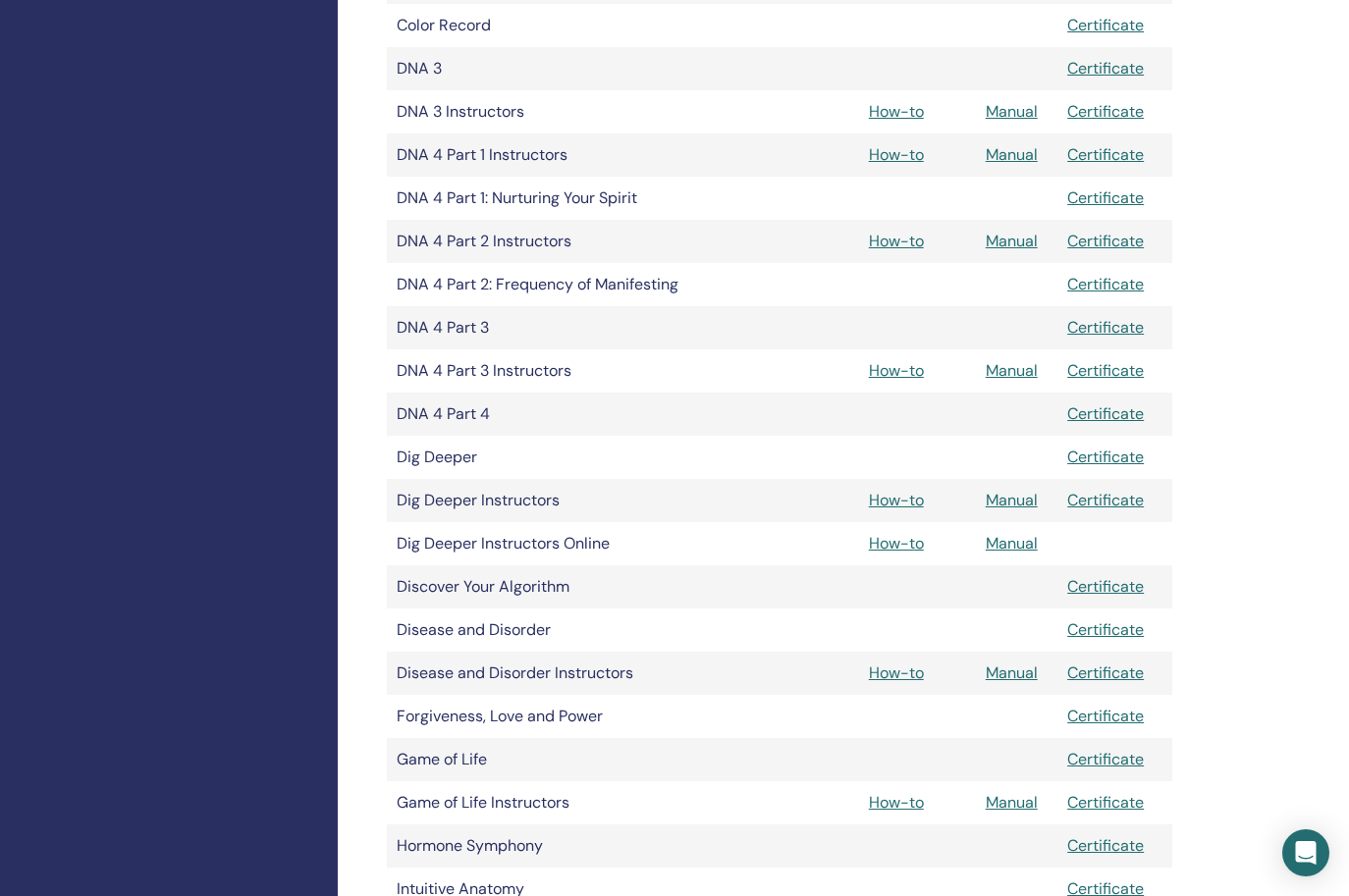 click on "Manual" at bounding box center (1011, 370) 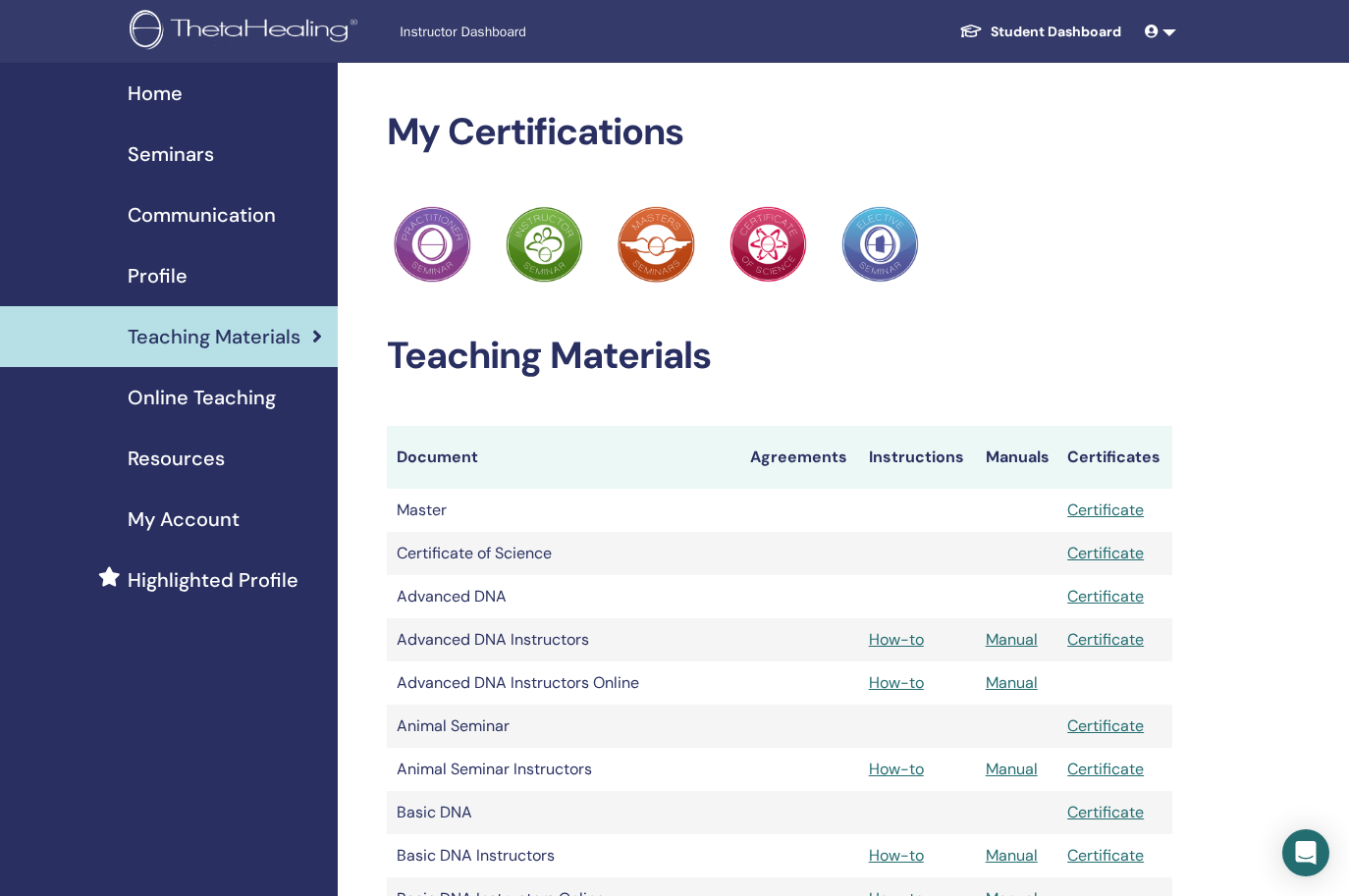 scroll, scrollTop: 917, scrollLeft: 0, axis: vertical 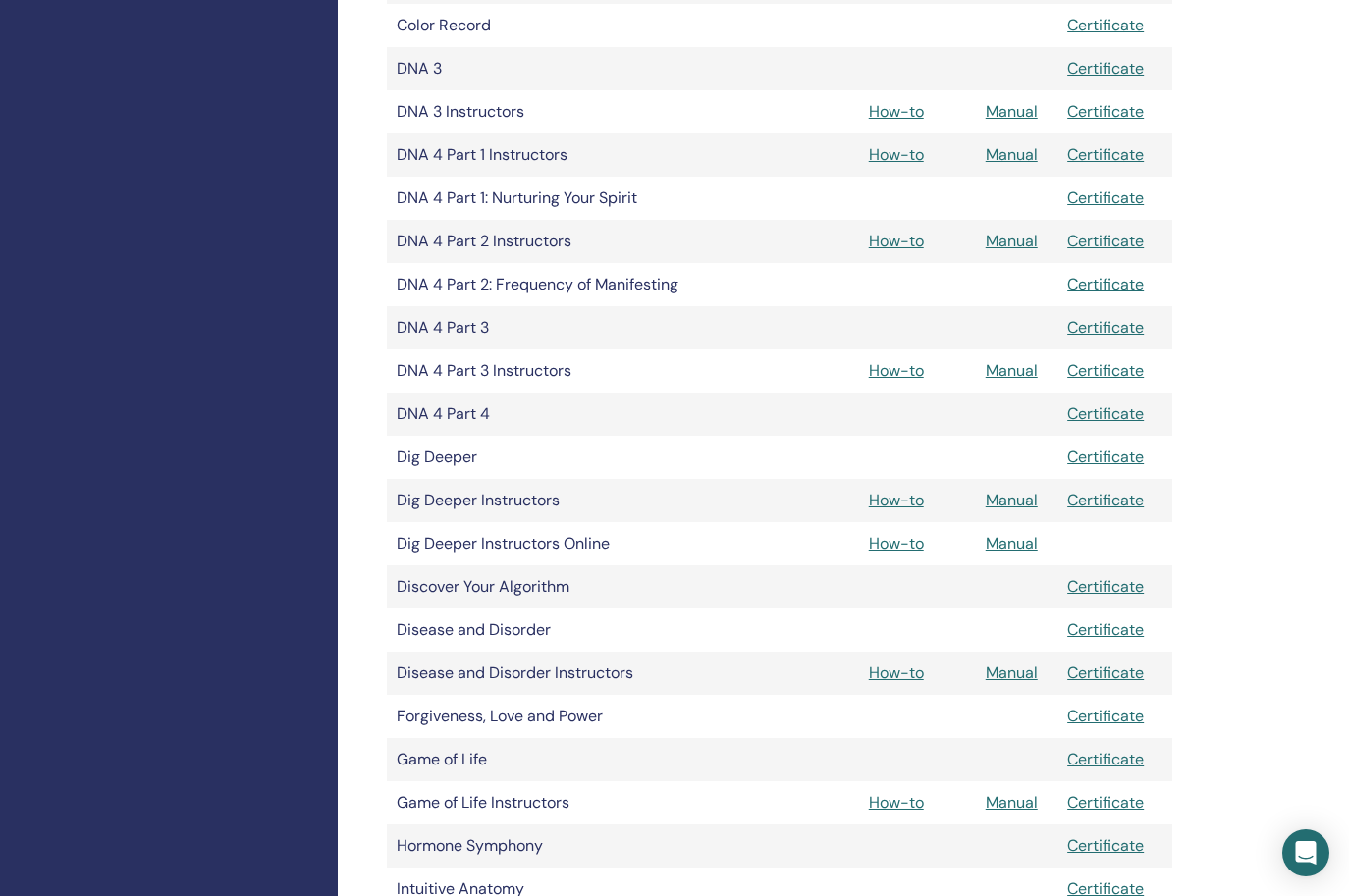 click on "My Certifications
ThetaHealing Practitioner
ThetaHealing Instructor
ThetaHealing Master
ThetaHealing Certificate of Science
ThetaHealing Elective
Teaching Materials
Document
Agreements
Instructions
Manuals
Certificates
Master
Certificate
How-to" at bounding box center [843, 923] 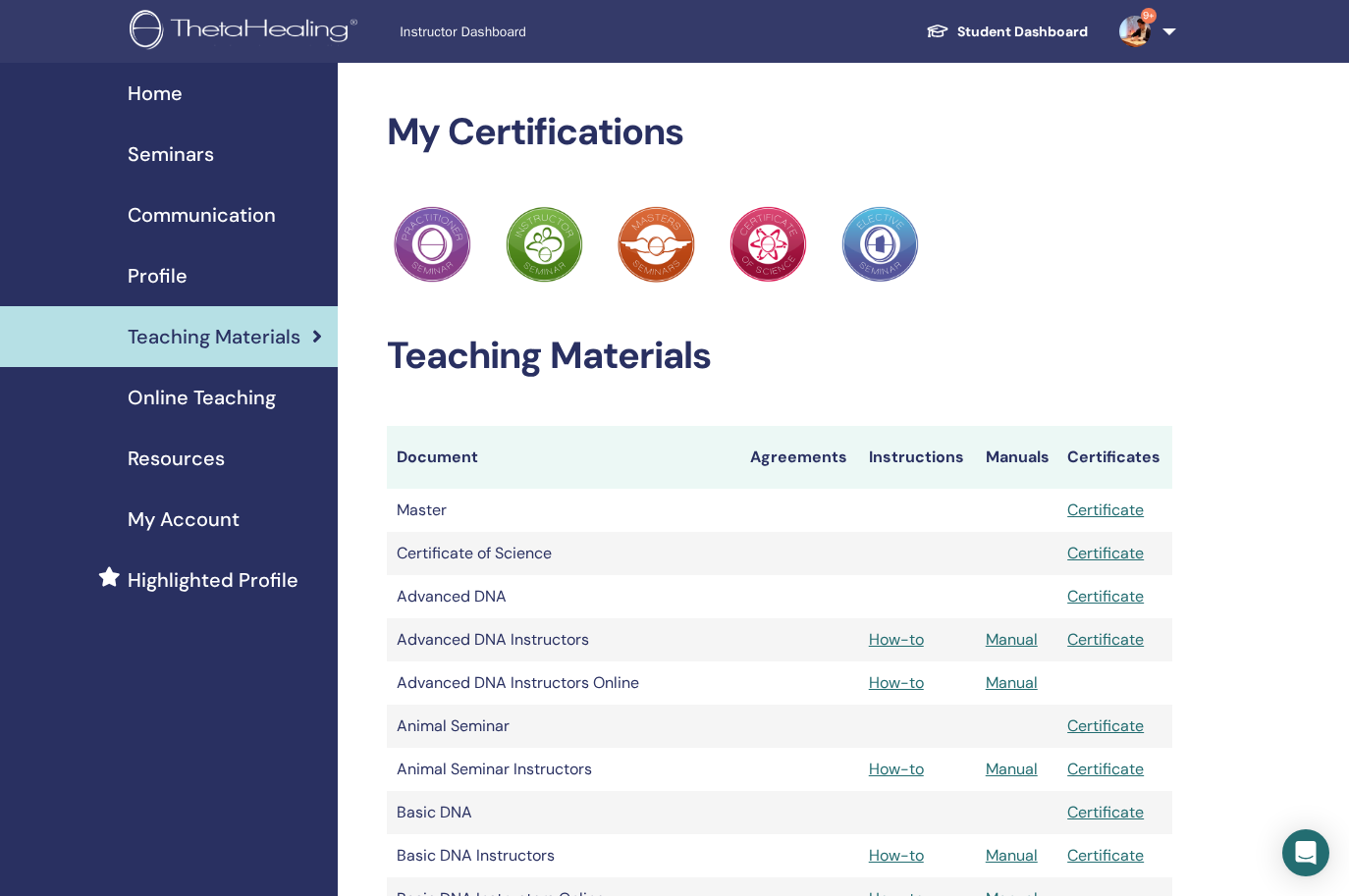 scroll, scrollTop: 0, scrollLeft: 0, axis: both 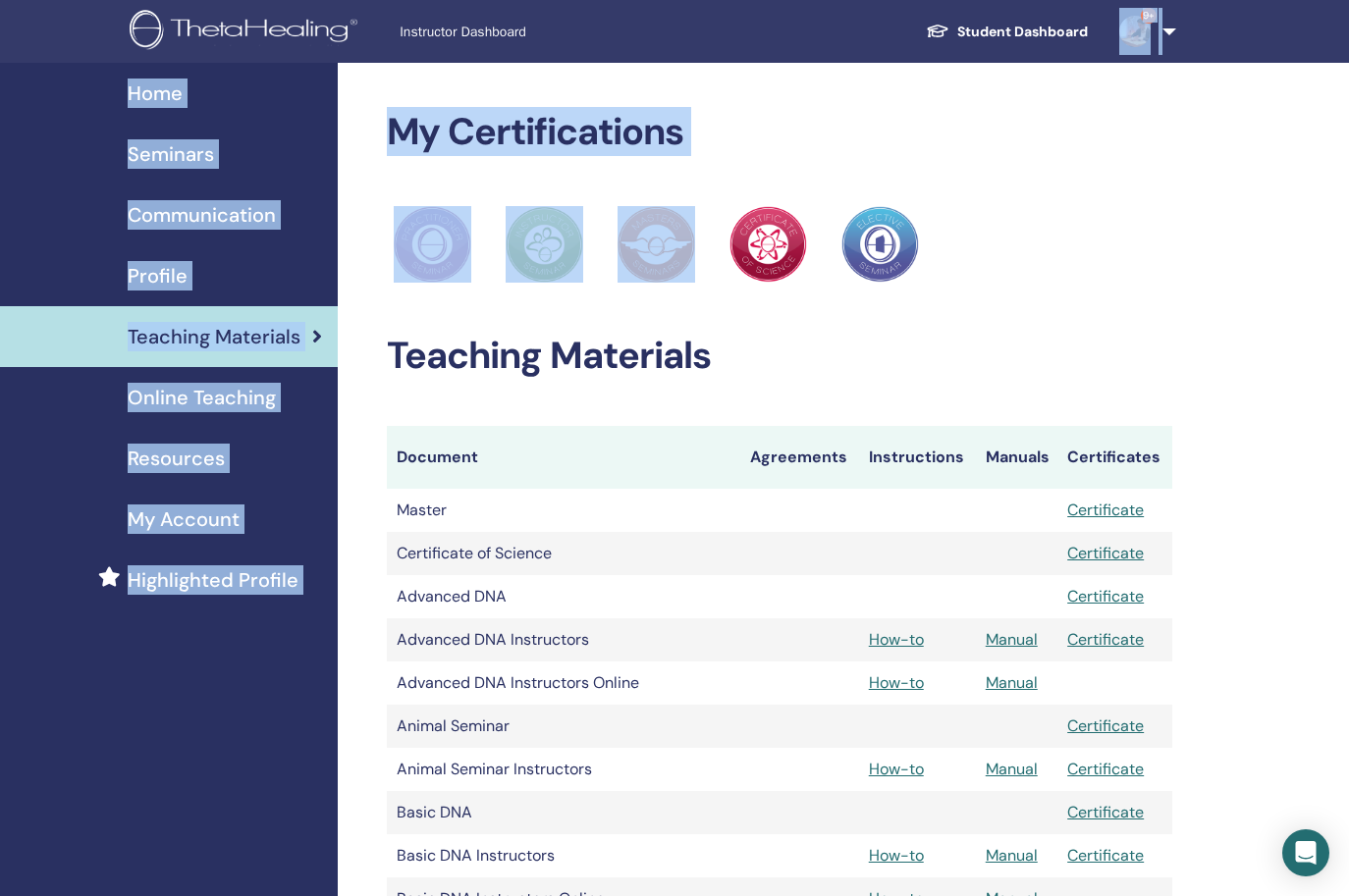 drag, startPoint x: 806, startPoint y: 155, endPoint x: 1142, endPoint y: -17, distance: 377.46523 